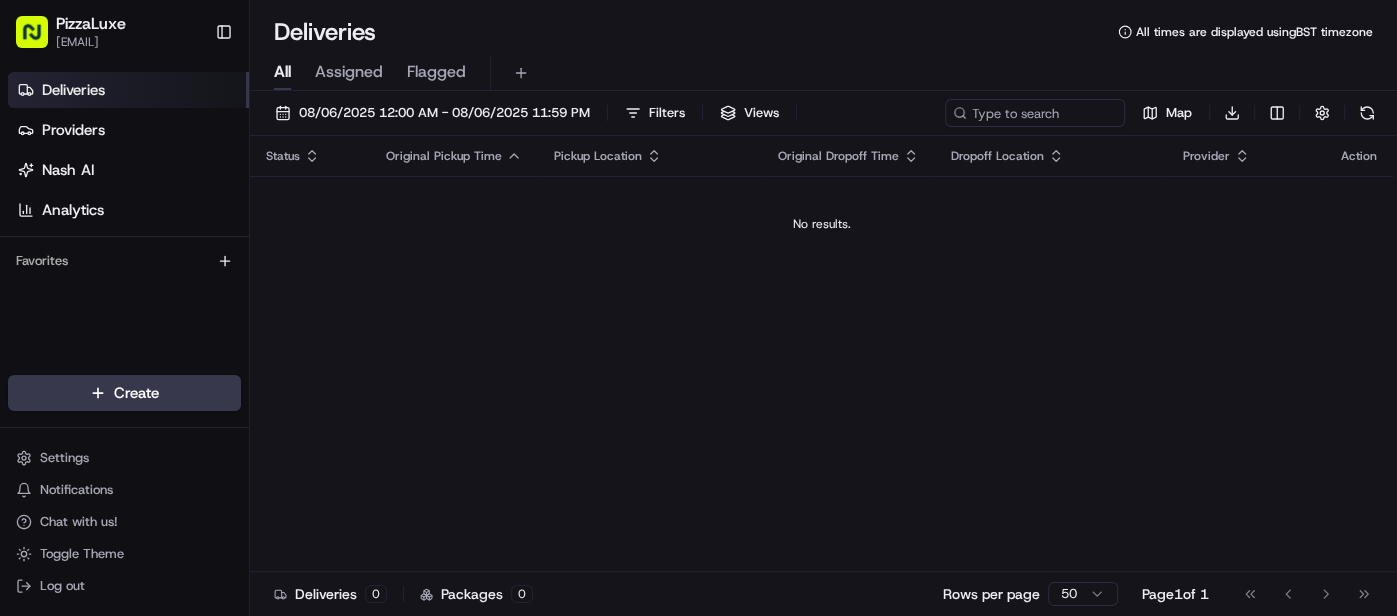 scroll, scrollTop: 0, scrollLeft: 0, axis: both 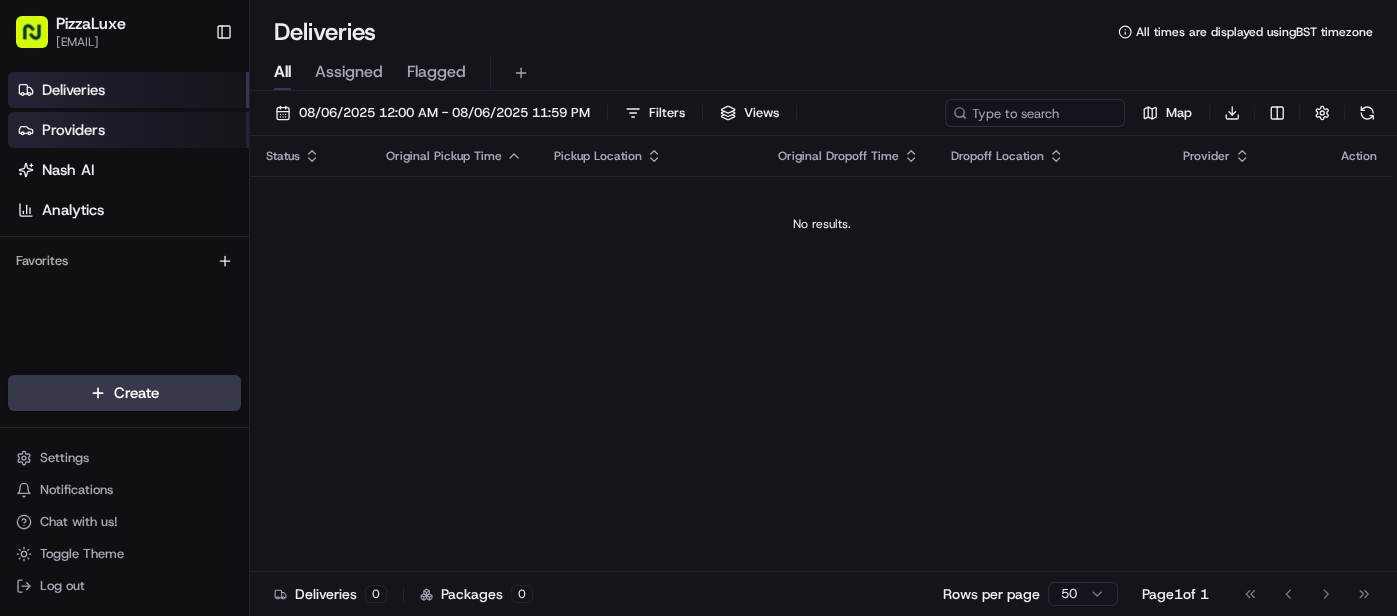 click on "Providers" at bounding box center (128, 130) 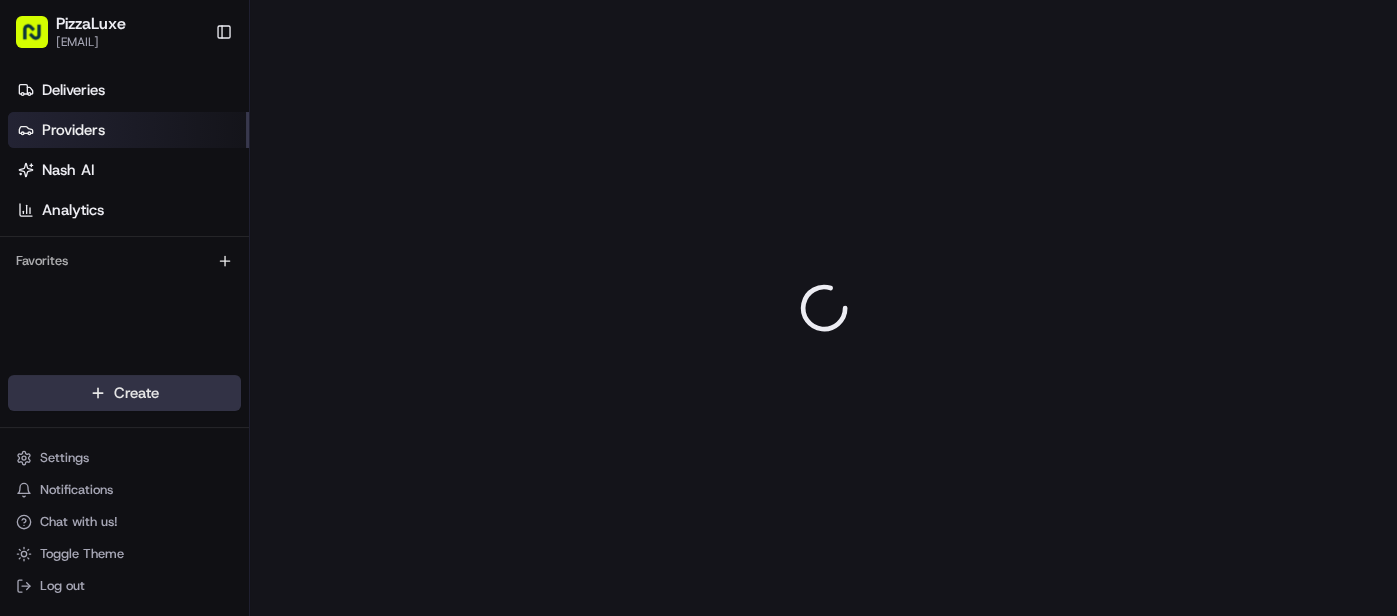 click on "Deliveries" at bounding box center (73, 90) 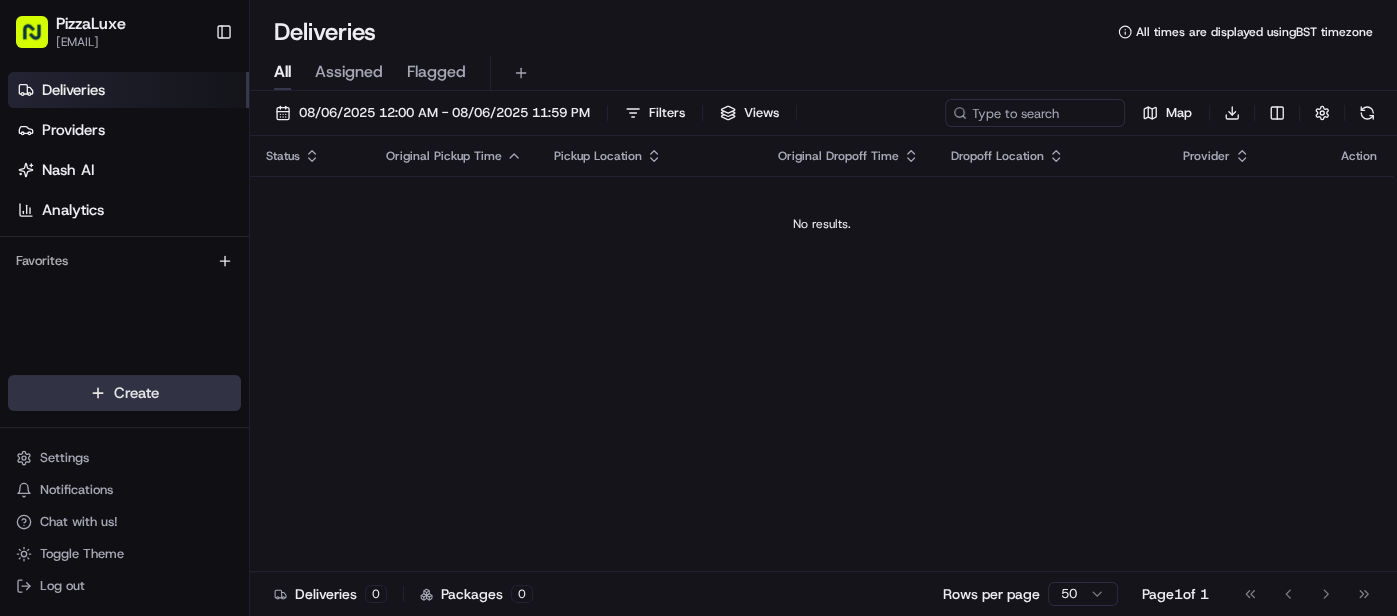 click on "[COMPANY_NAME] [CITY] [EMAIL] [ADDRESS_LINE_1] [ADDRESS_LINE_2] [CITY] [COUNTRY] [STATE] [ZIP_CODE] [FIRST_NAME] [LAST_NAME] [EMAIL] [PHONE_NUMBER]" at bounding box center [698, 308] 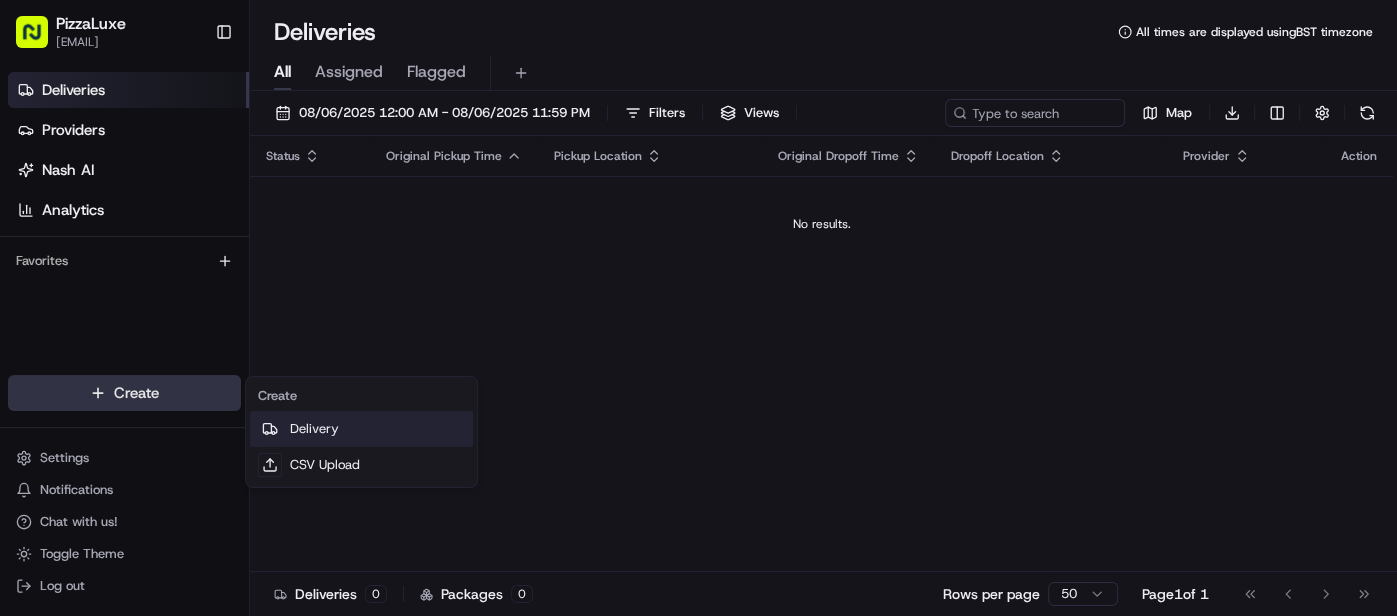 click on "Delivery" at bounding box center [361, 429] 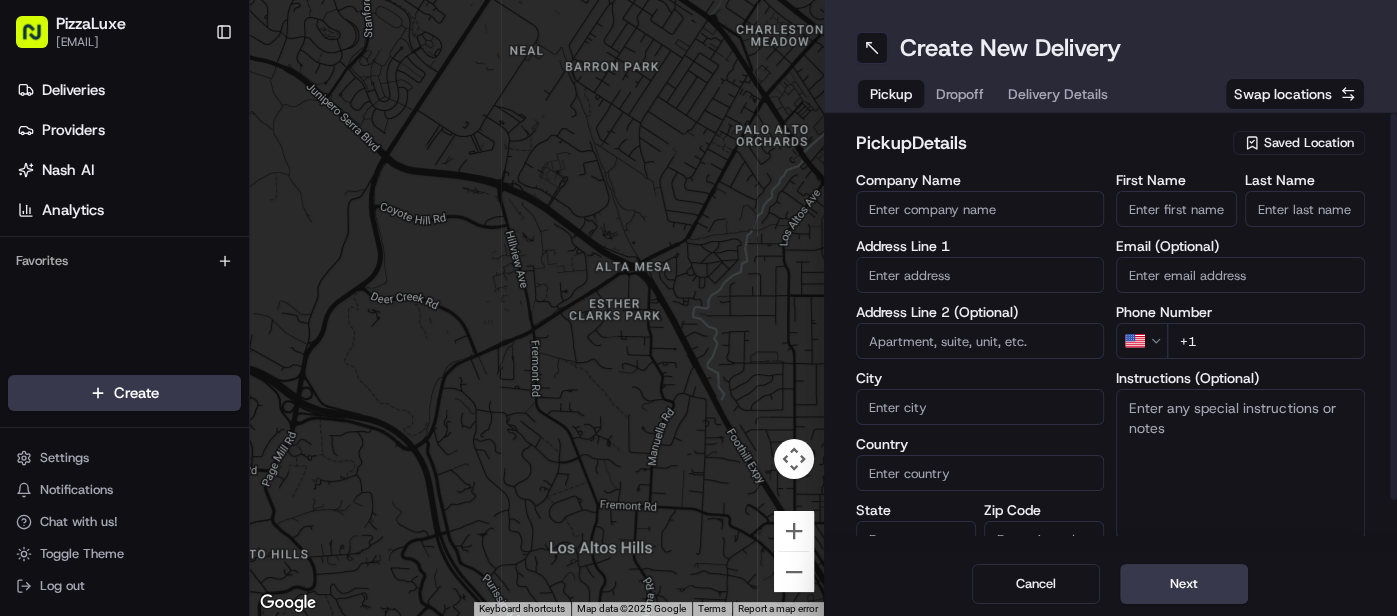 click on "Saved Location" at bounding box center (1309, 143) 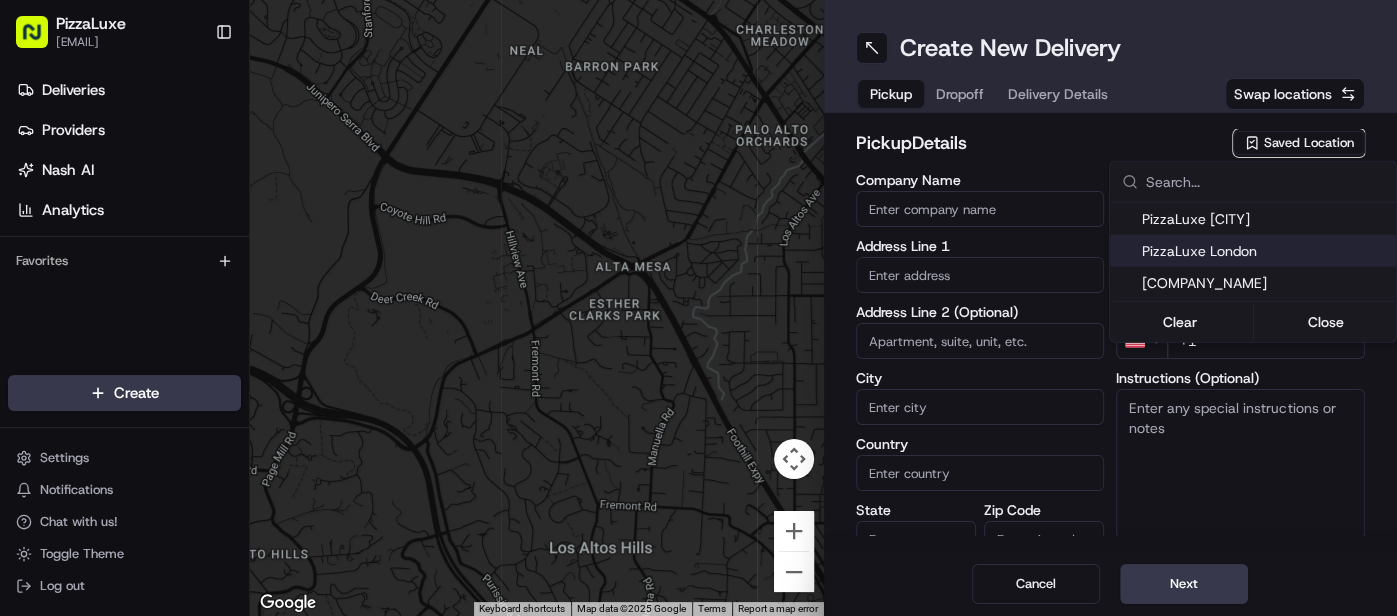click on "PizzaLuxe London" at bounding box center [1265, 251] 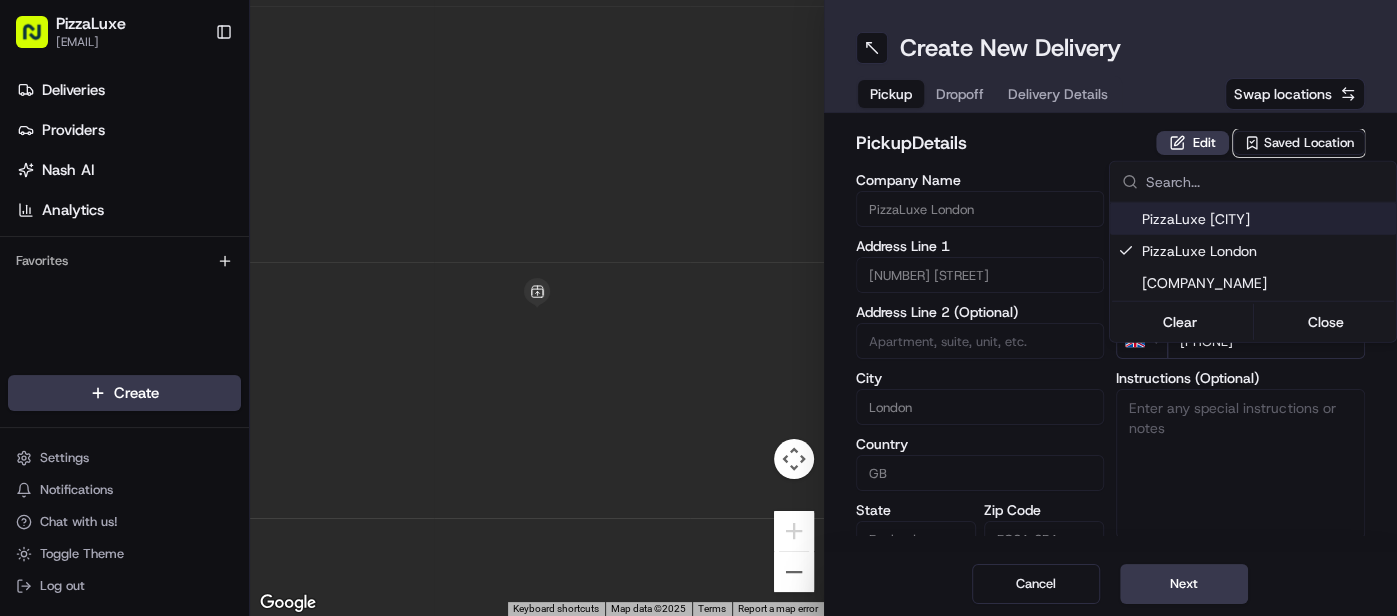 click on "[COMPANY_NAME] [CITY] [ADDRESS_LINE_1] [ADDRESS_LINE_2] [CITY] [COUNTRY] [STATE] [ZIP_CODE] [FIRST_NAME] [LAST_NAME] [EMAIL] [PHONE_NUMBER]" at bounding box center [698, 308] 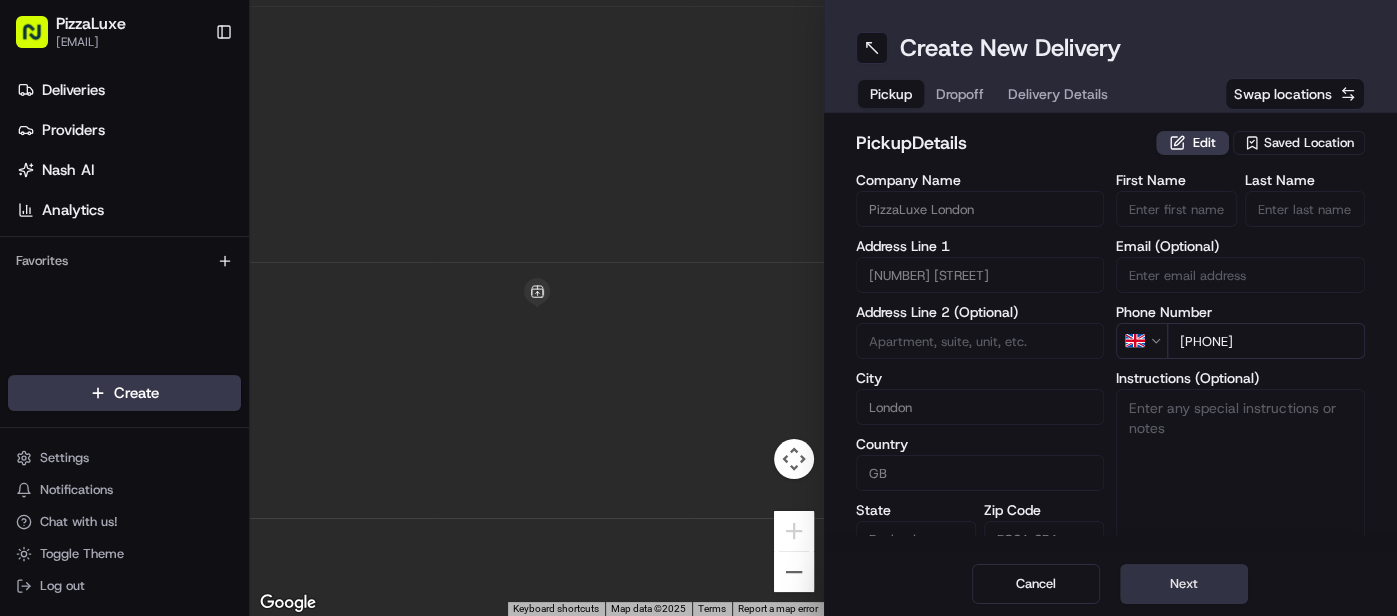 click on "Next" at bounding box center [1184, 584] 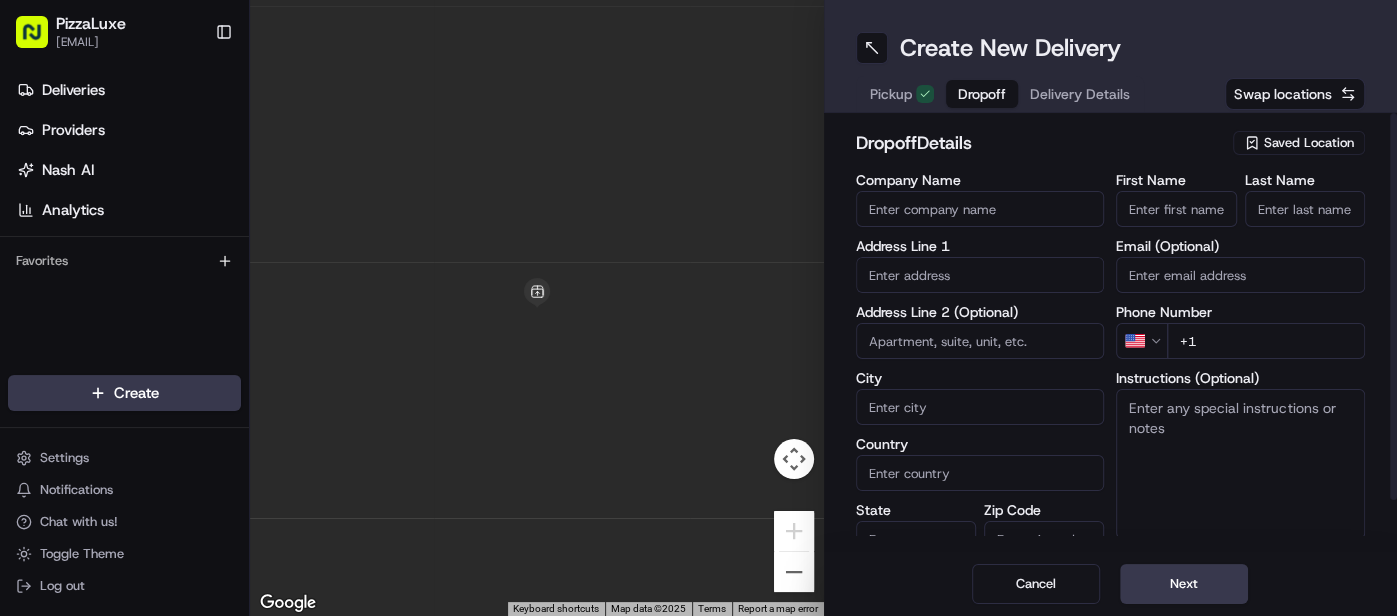 click on "Company Name" at bounding box center (980, 209) 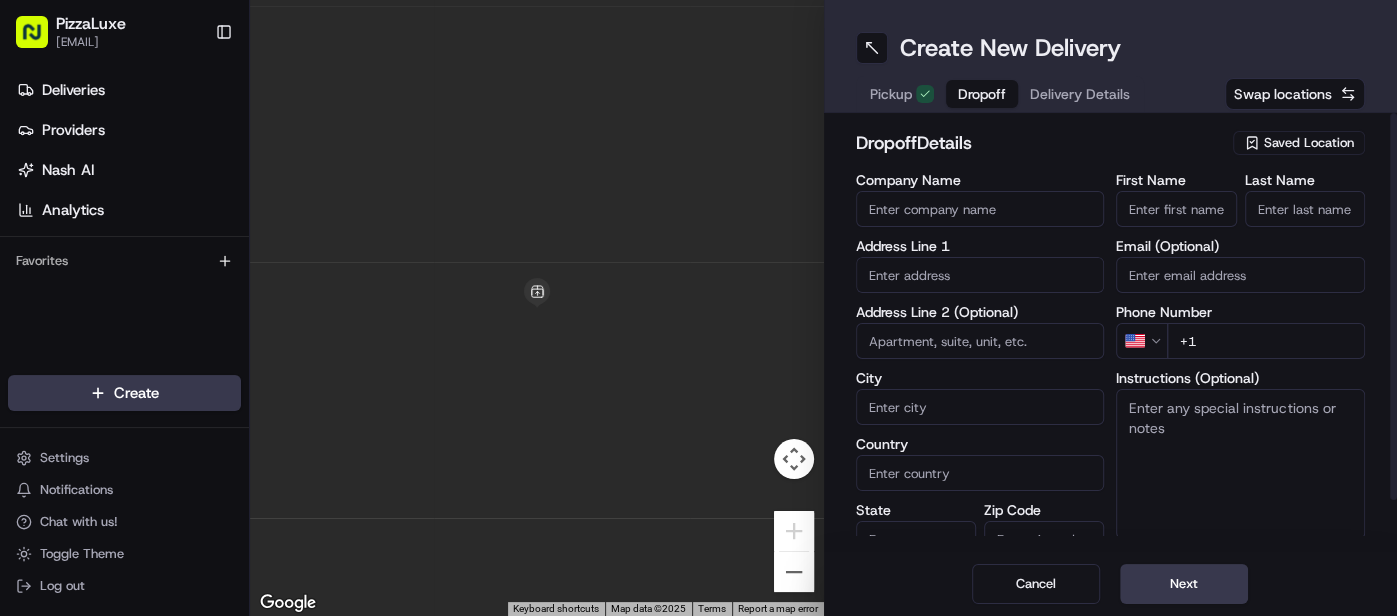 type on "[COMPANY_NAME]" 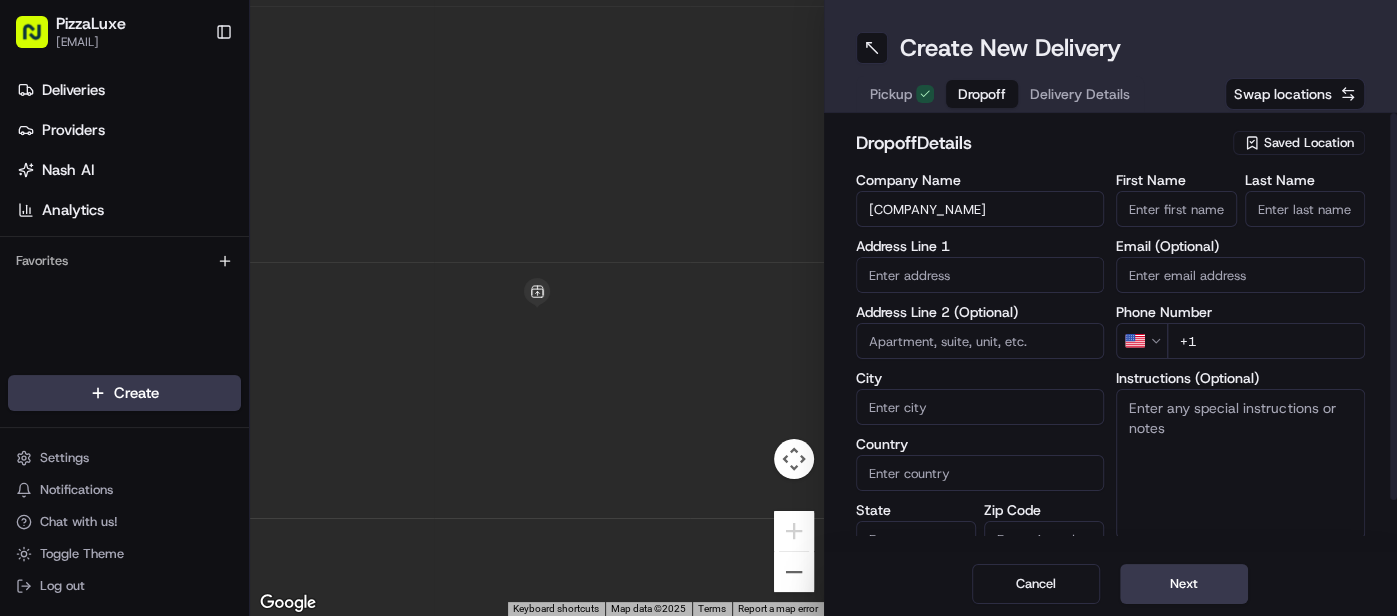 click at bounding box center [980, 275] 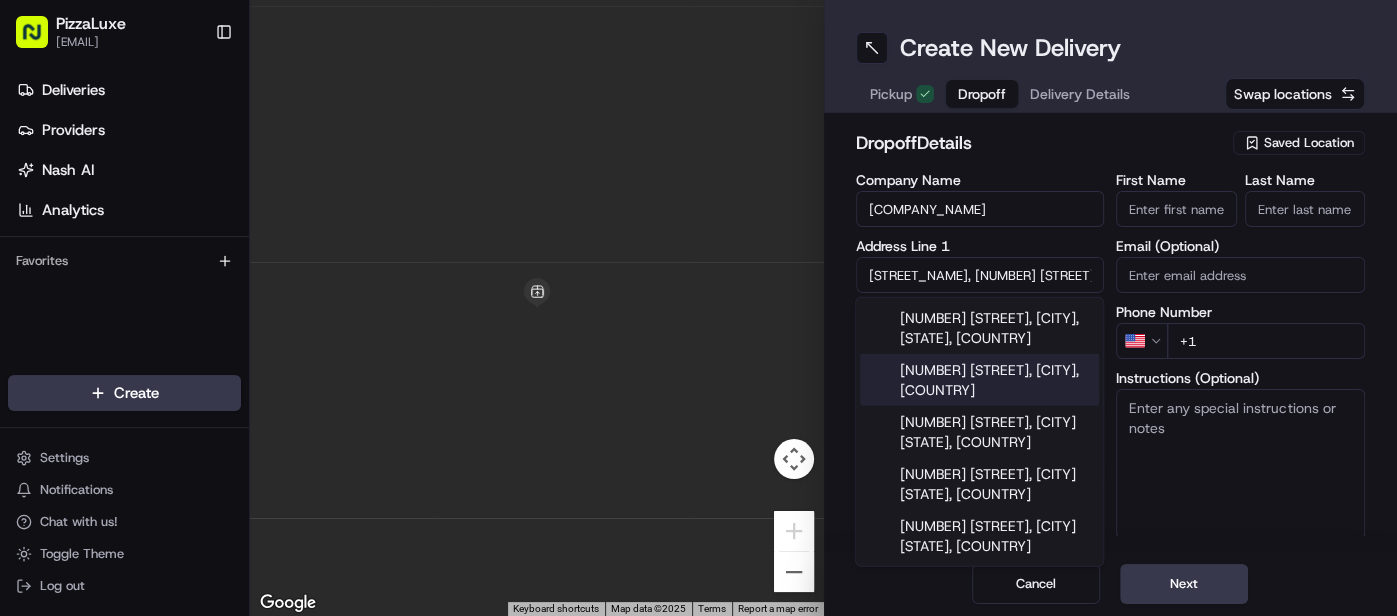 click on "[NUMBER] [STREET], [CITY], [COUNTRY]" at bounding box center (979, 380) 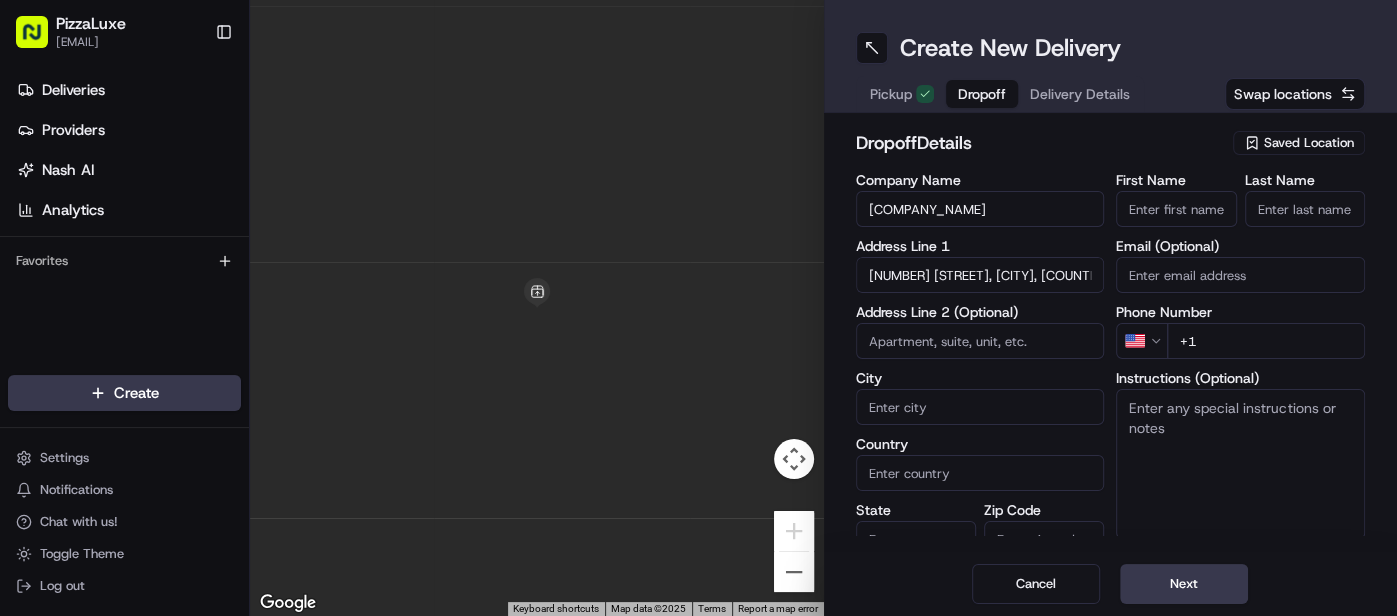 type on "[NUMBER] [STREET], [CITY] [POSTAL_CODE], [COUNTRY]" 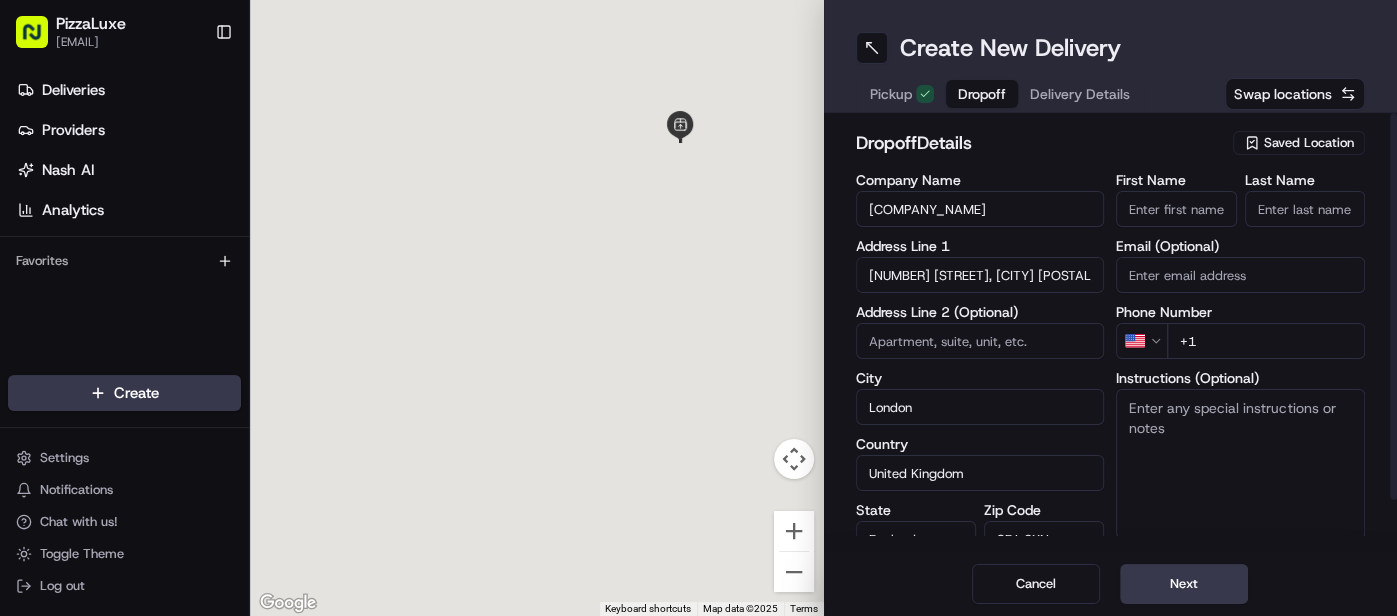 type on "[NUMBER] [STREET]" 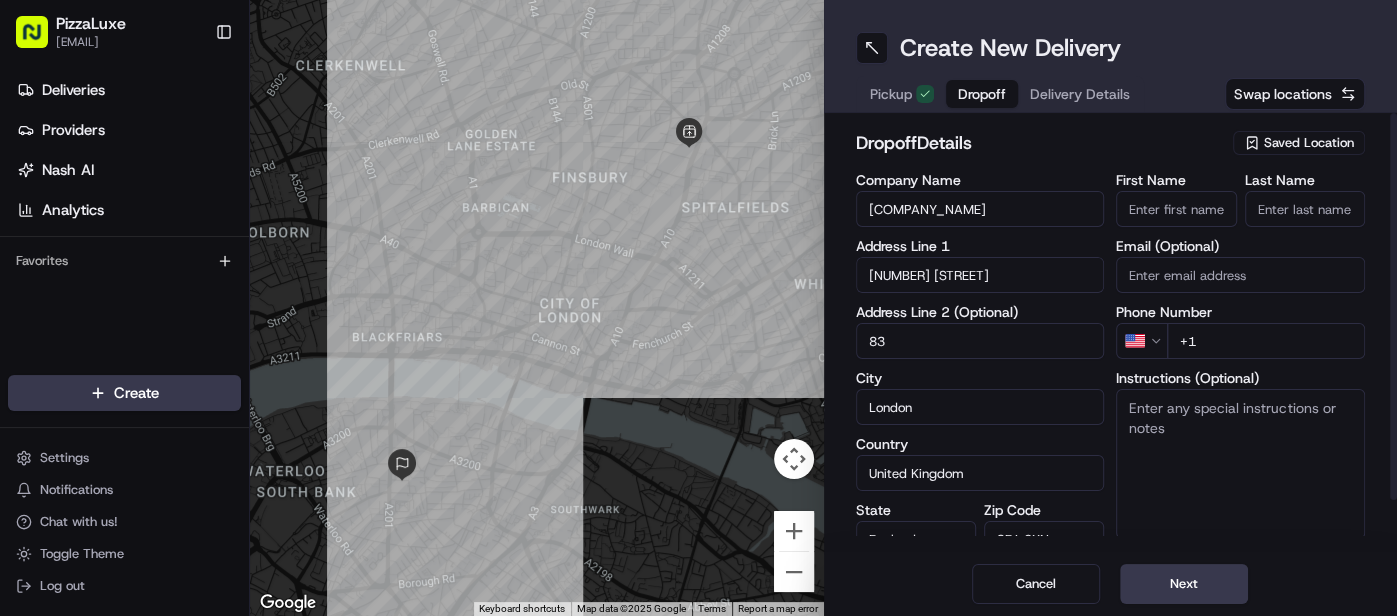 type on "83" 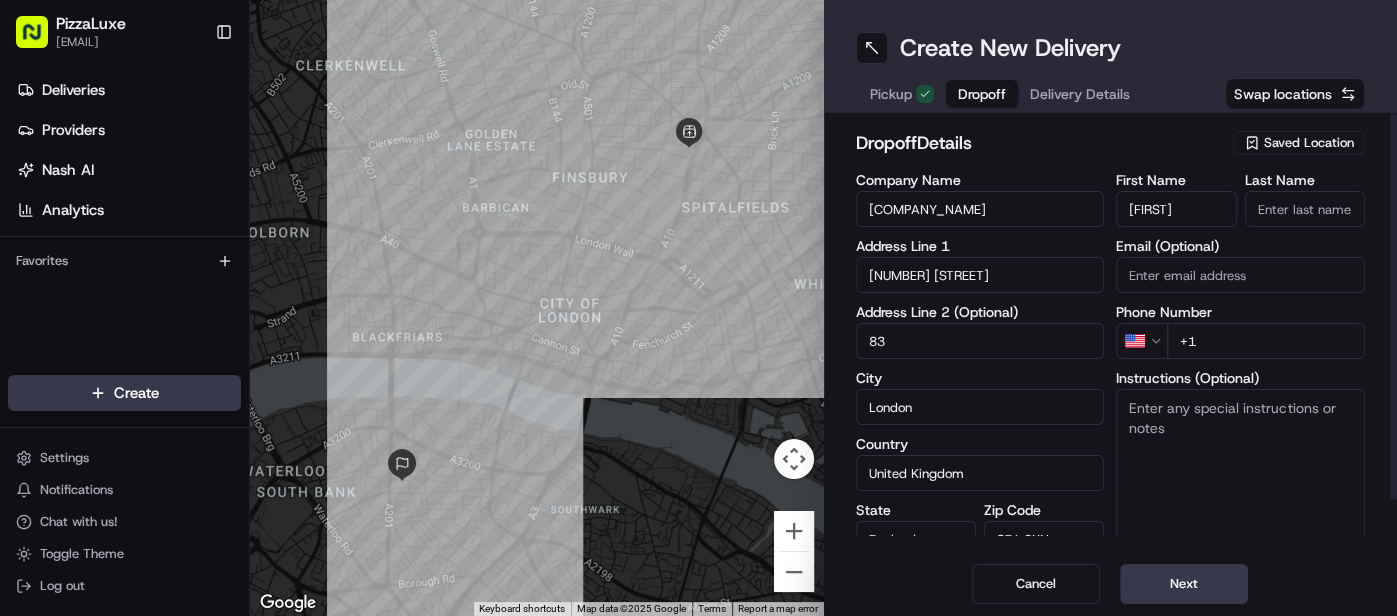 type on "[FIRST]" 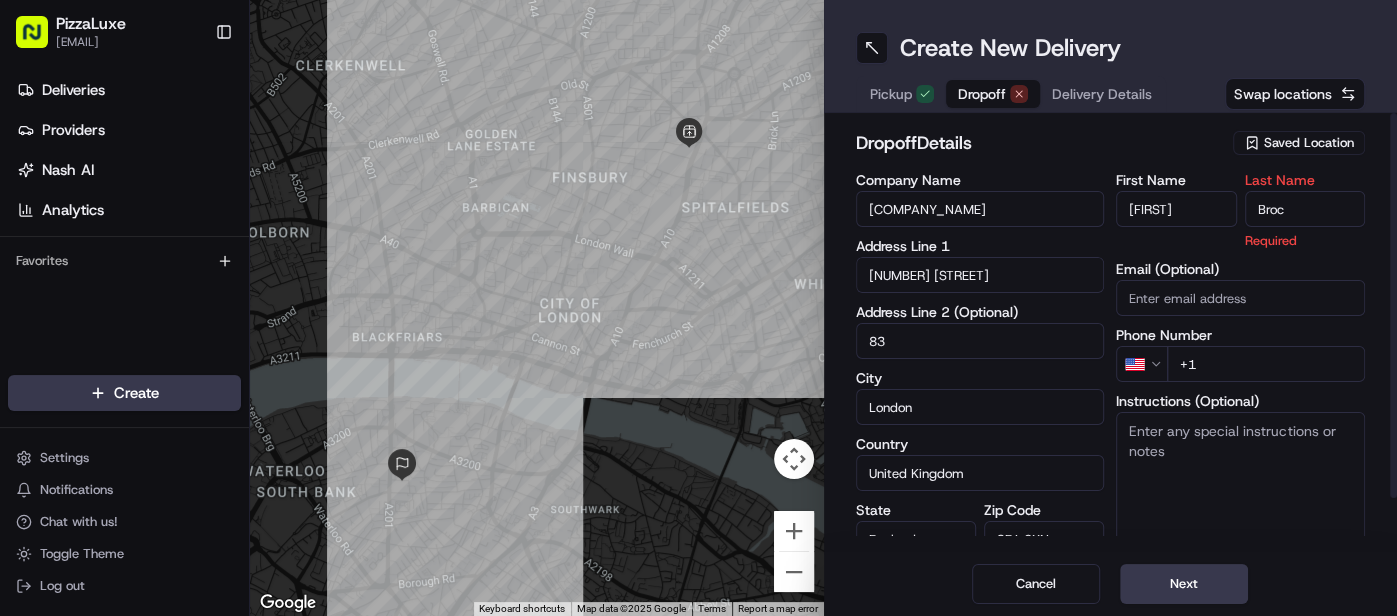 type on "[LAST]" 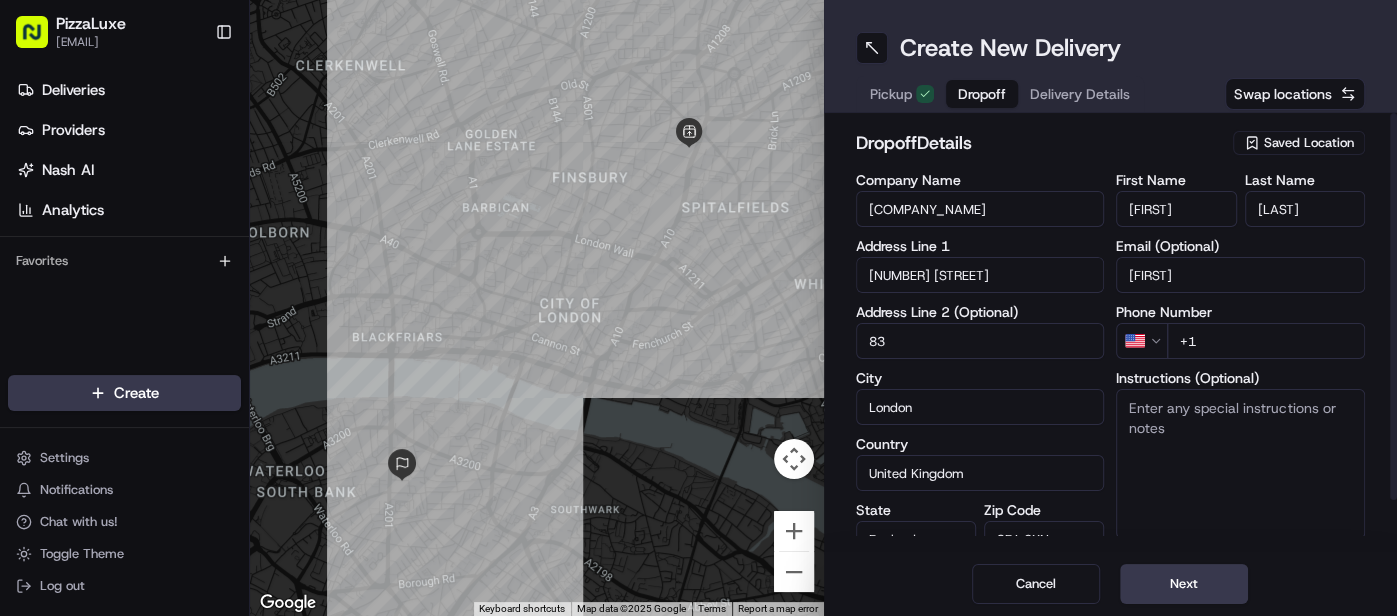 type on "[EMAIL]" 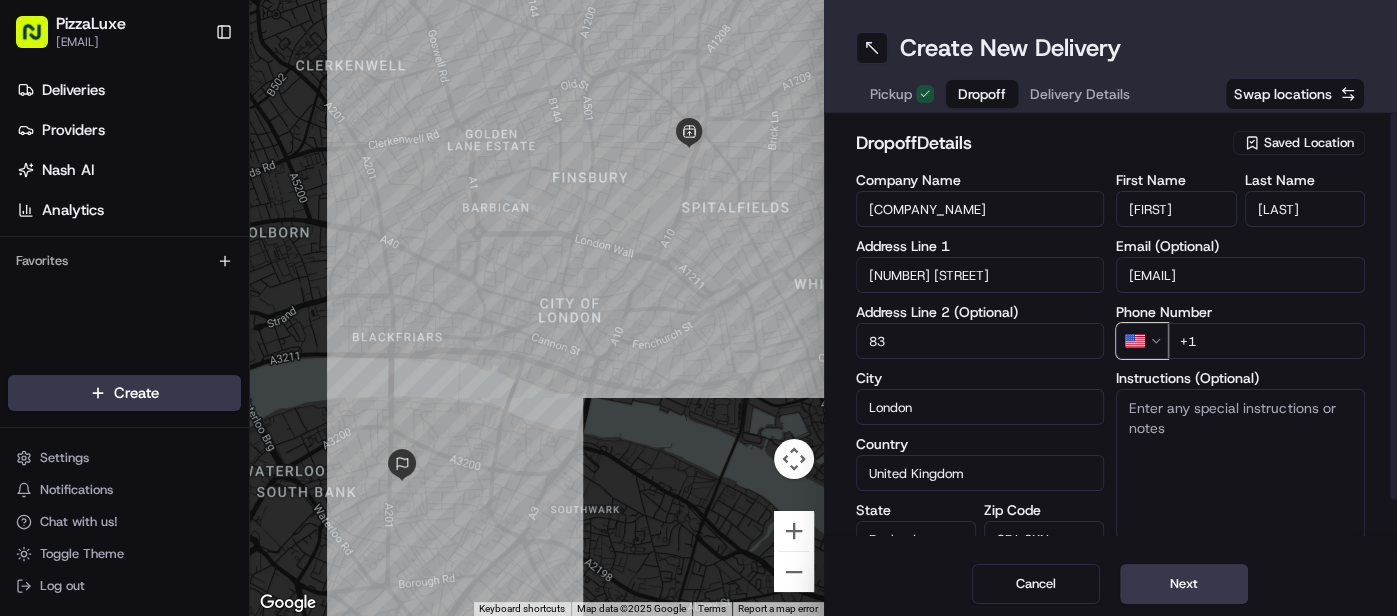 type 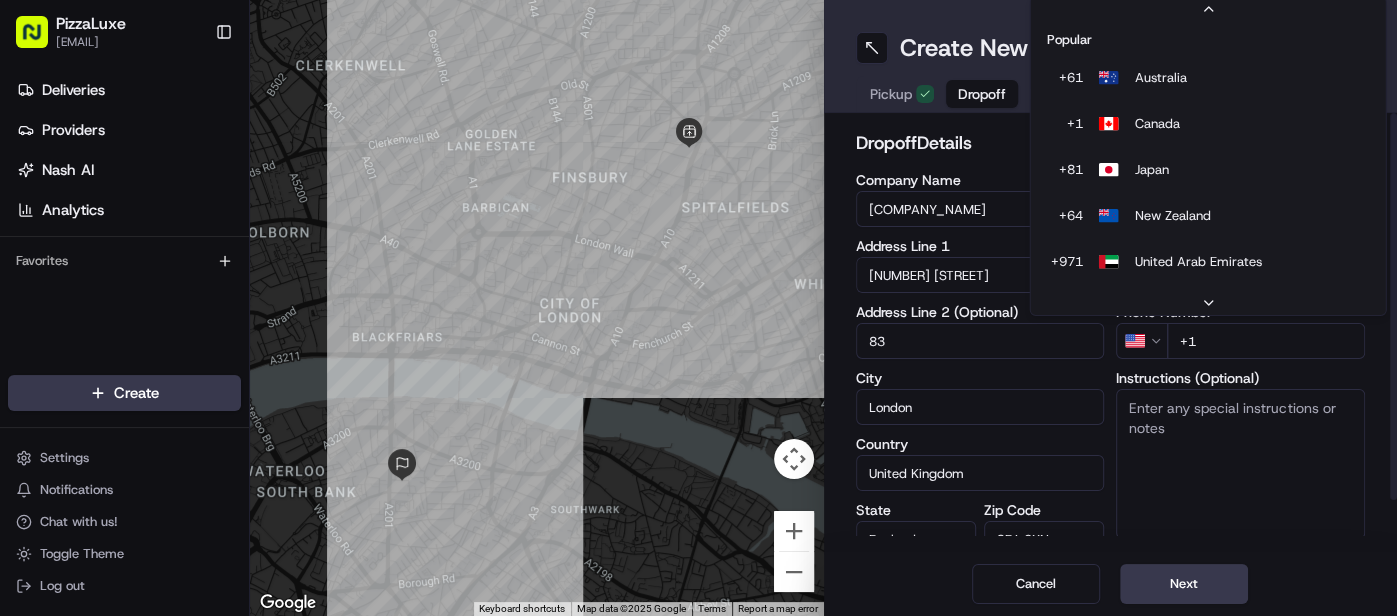 scroll, scrollTop: 85, scrollLeft: 0, axis: vertical 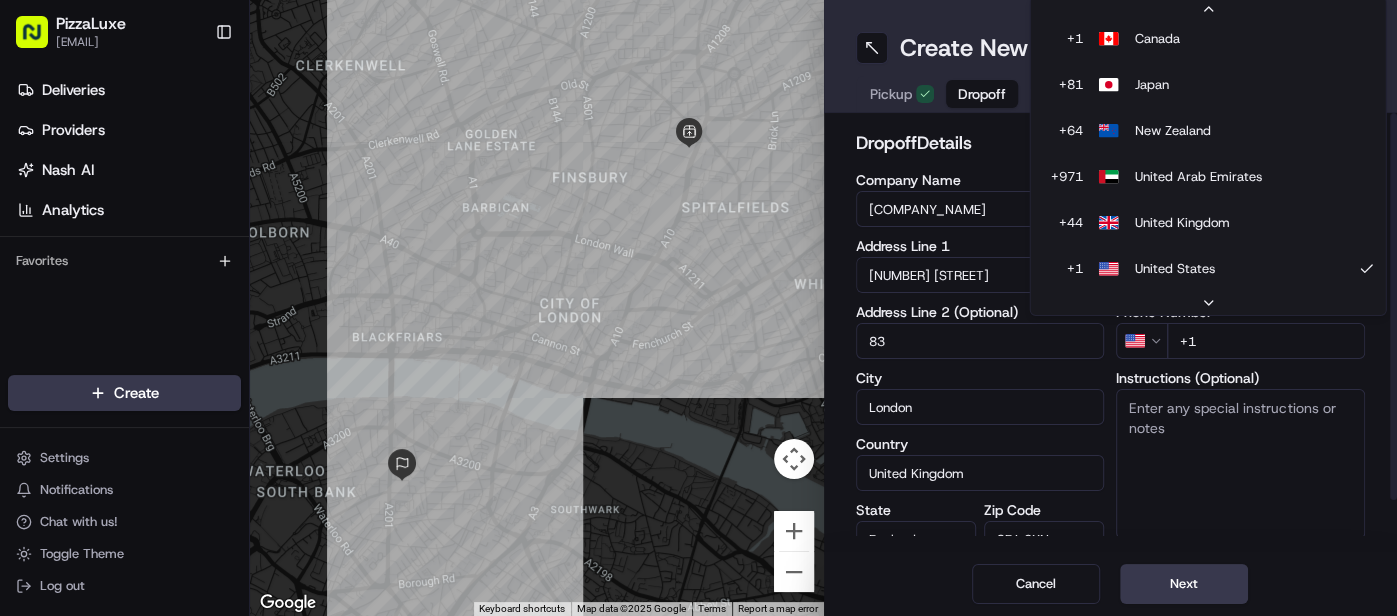 click on "[COMPANY_NAME] [ADDRESS_LINE_1] [ADDRESS_LINE_2] [CITY] [COUNTRY] [STATE]" at bounding box center (698, 308) 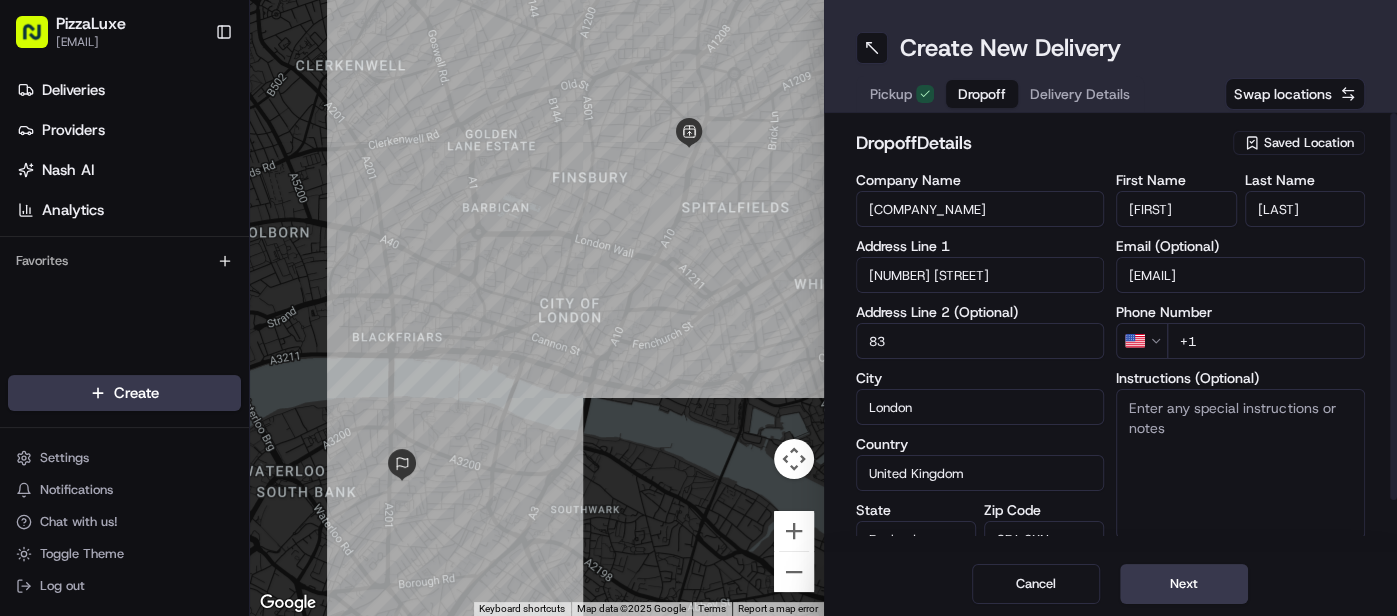 click on "[COMPANY_NAME] [ADDRESS_LINE_1] [ADDRESS_LINE_2] [CITY] [COUNTRY] [STATE]" at bounding box center [698, 308] 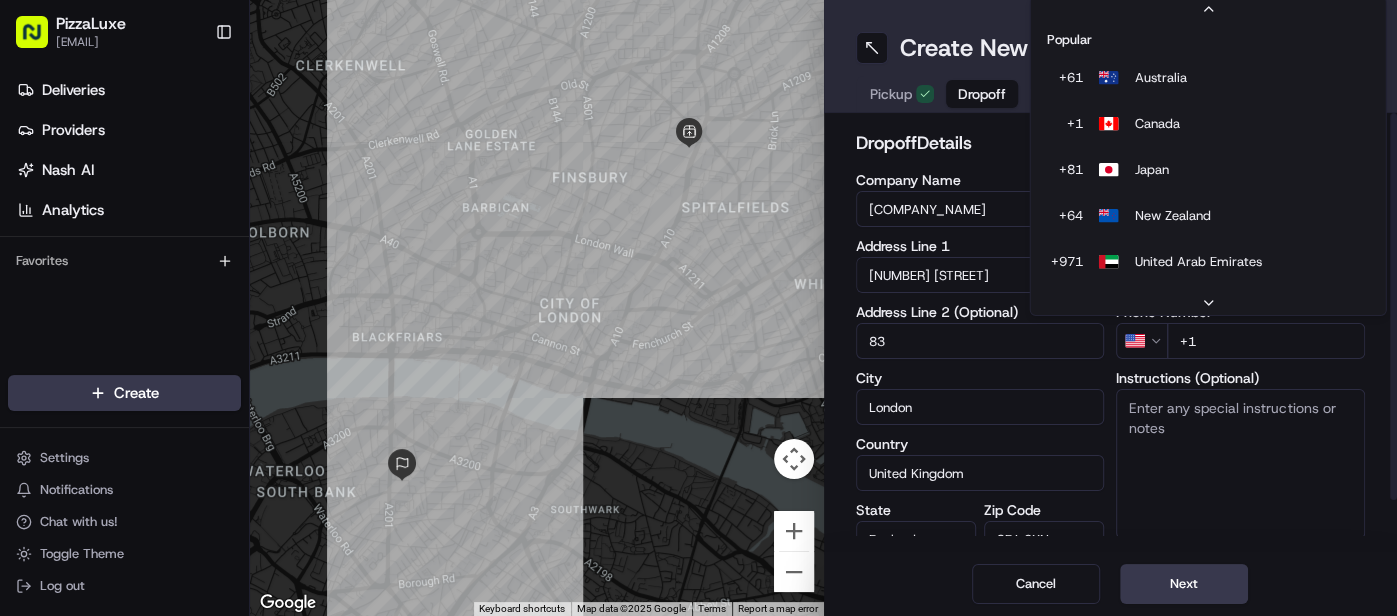 click on "[COMPANY_NAME] [ADDRESS_LINE_1] [ADDRESS_LINE_2] [CITY] [COUNTRY] [STATE]" at bounding box center (698, 308) 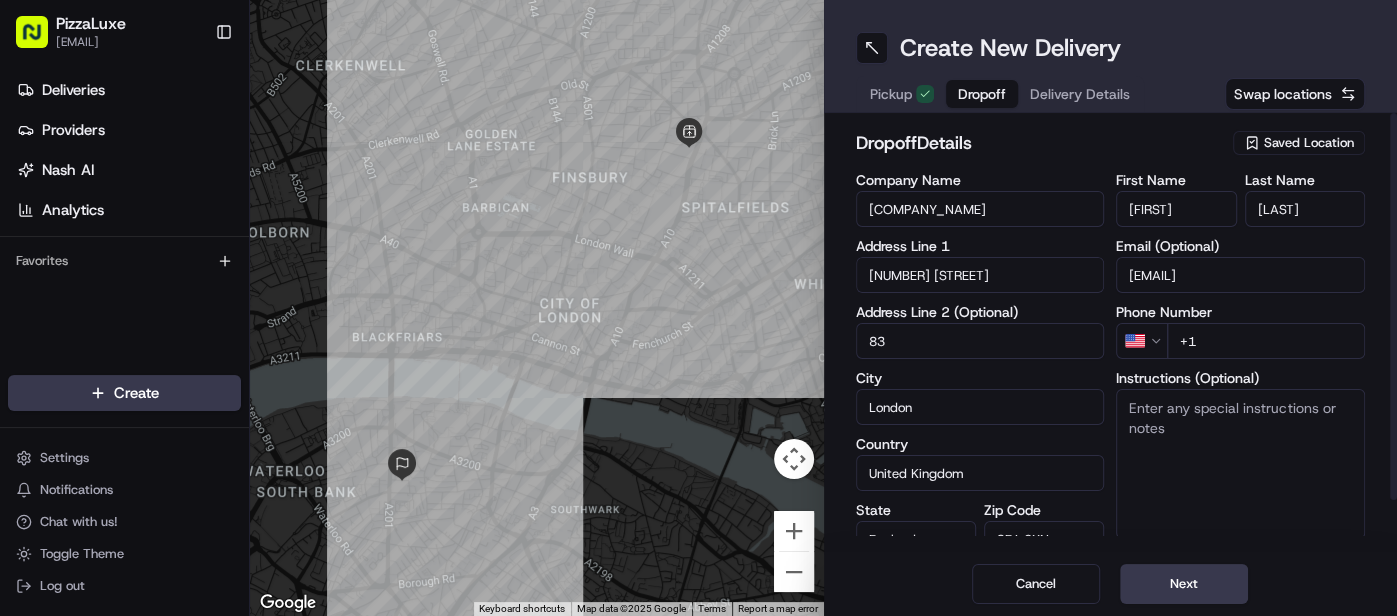 click on "[COMPANY_NAME] [ADDRESS_LINE_1] [ADDRESS_LINE_2] [CITY] [COUNTRY] [STATE]" at bounding box center [698, 308] 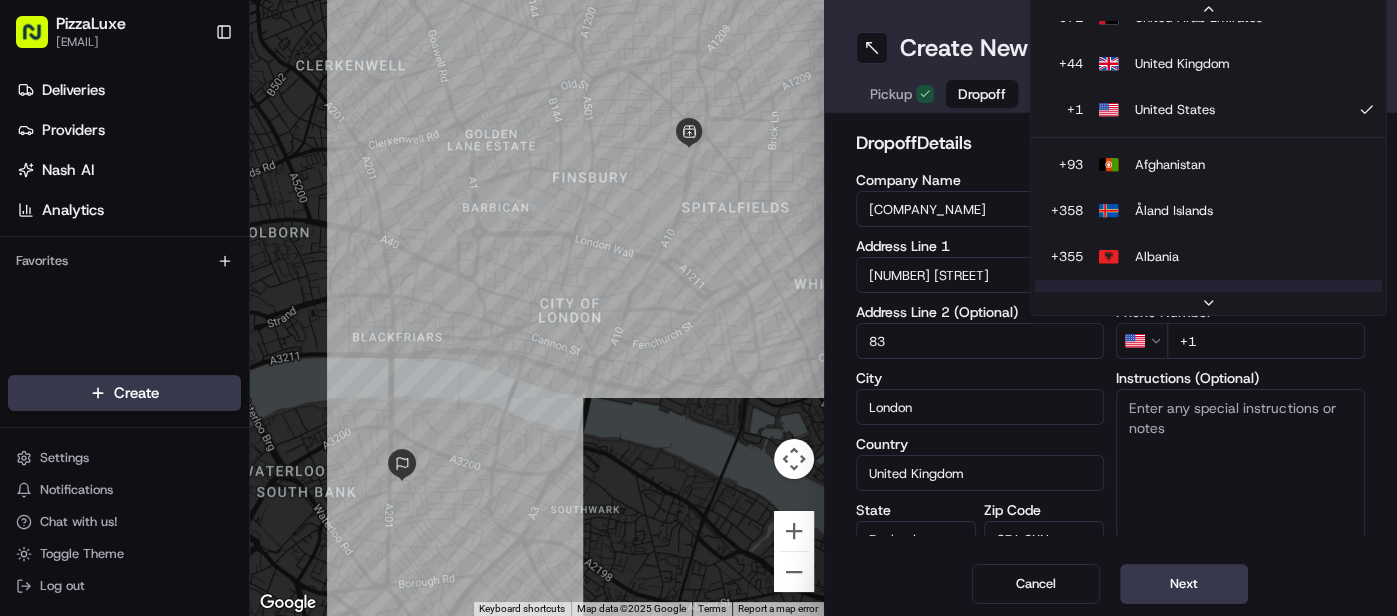 scroll, scrollTop: 290, scrollLeft: 0, axis: vertical 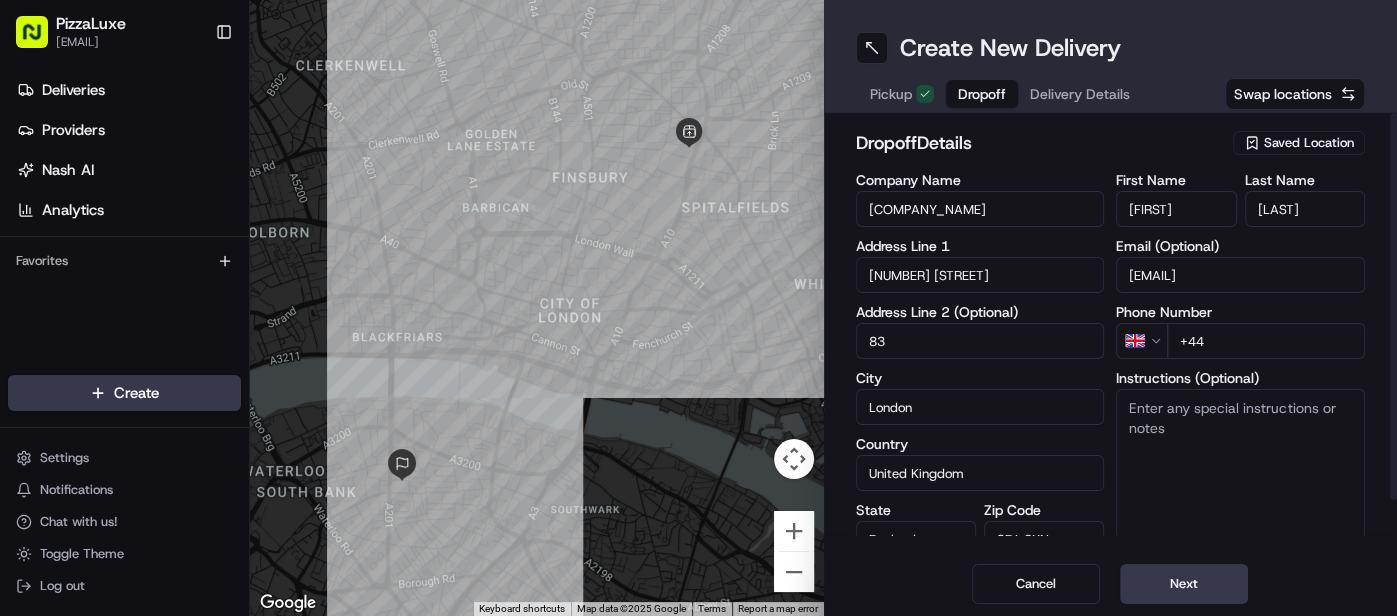 click on "+44" at bounding box center [1266, 341] 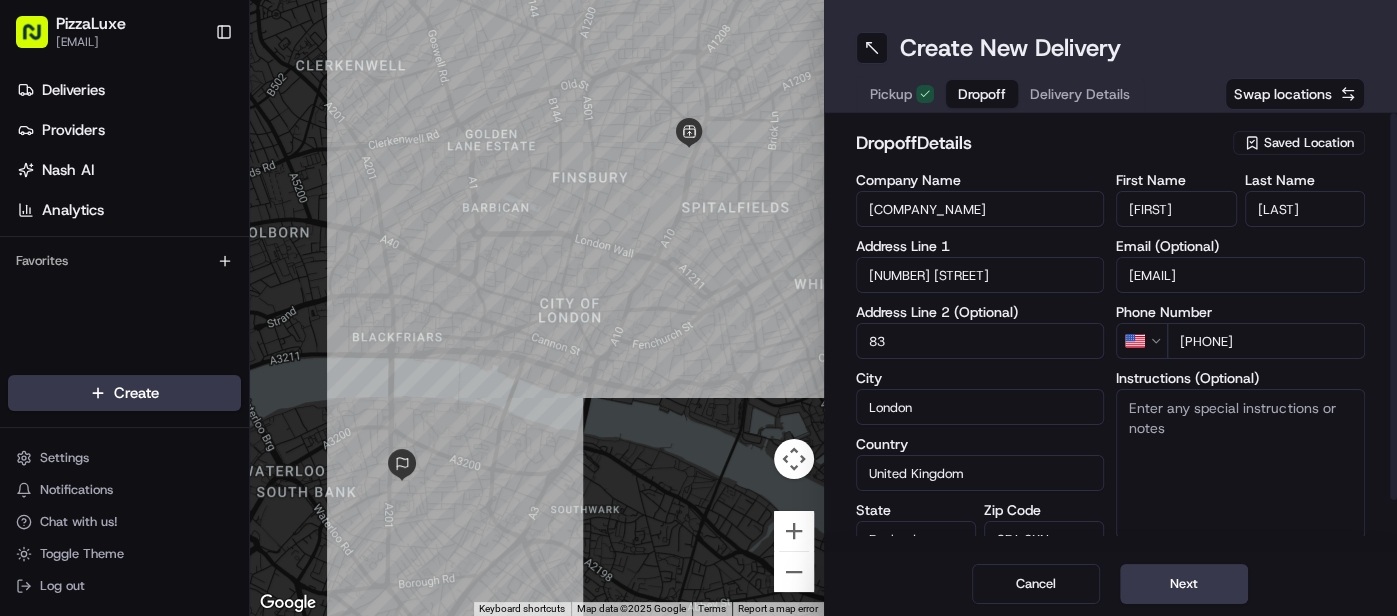 click on "Instructions (Optional)" at bounding box center [1240, 378] 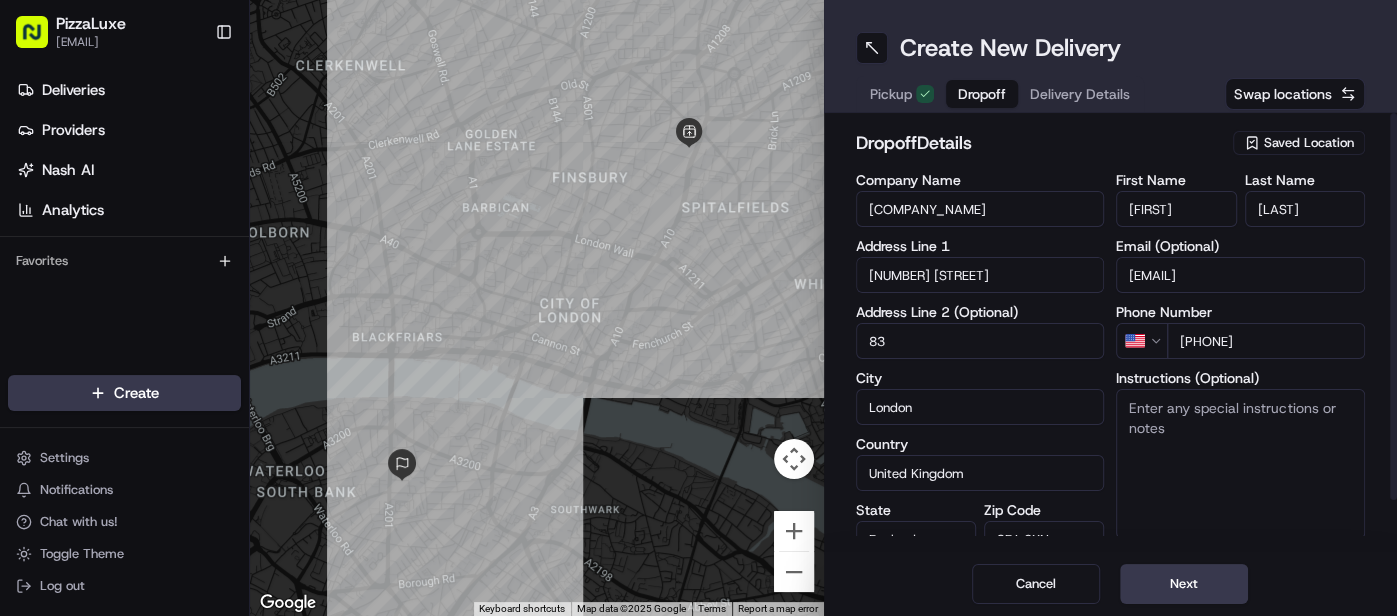 click on "[COMPANY_NAME] [ADDRESS_LINE_1] [ADDRESS_LINE_2] [CITY] [COUNTRY] [STATE]" at bounding box center [698, 308] 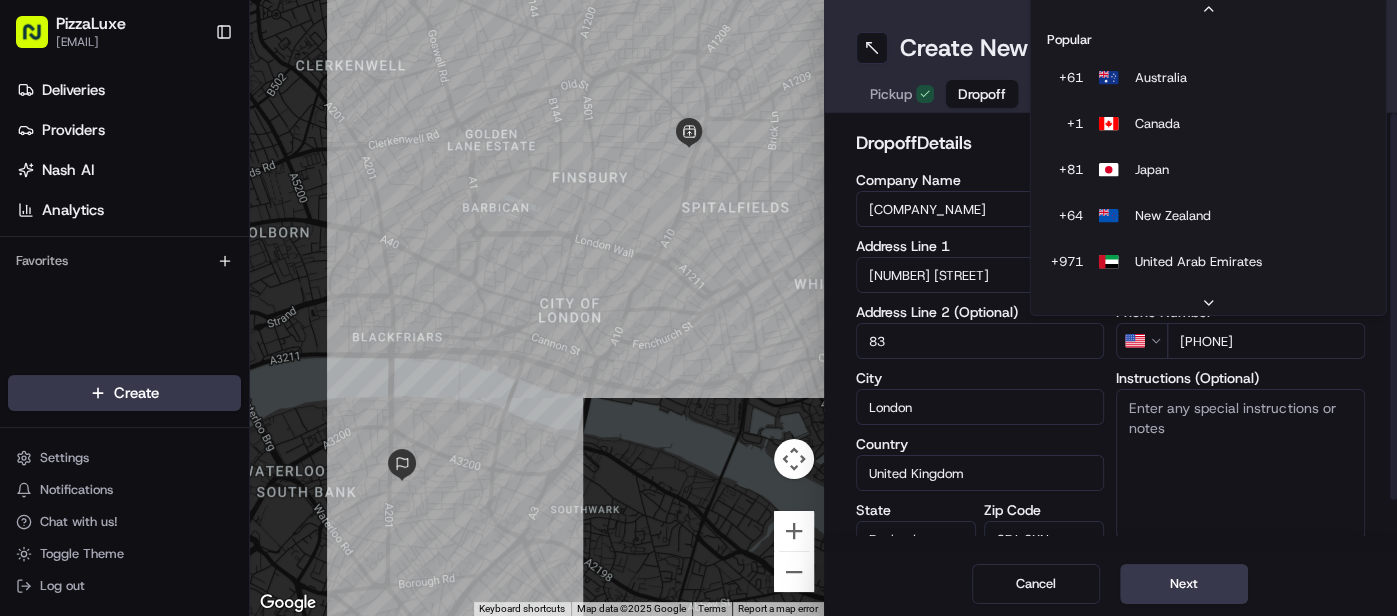 click on "[COMPANY_NAME] [ADDRESS_LINE_1] [ADDRESS_LINE_2] [CITY] [COUNTRY] [STATE]" at bounding box center [698, 308] 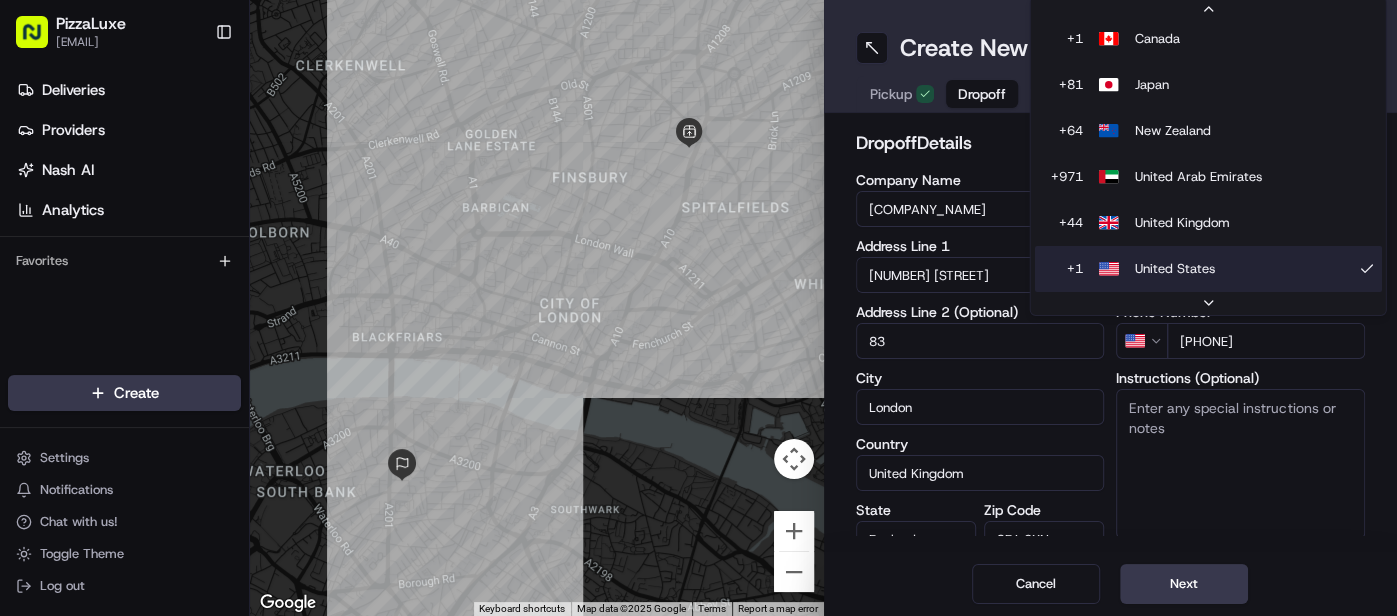 scroll, scrollTop: 130, scrollLeft: 0, axis: vertical 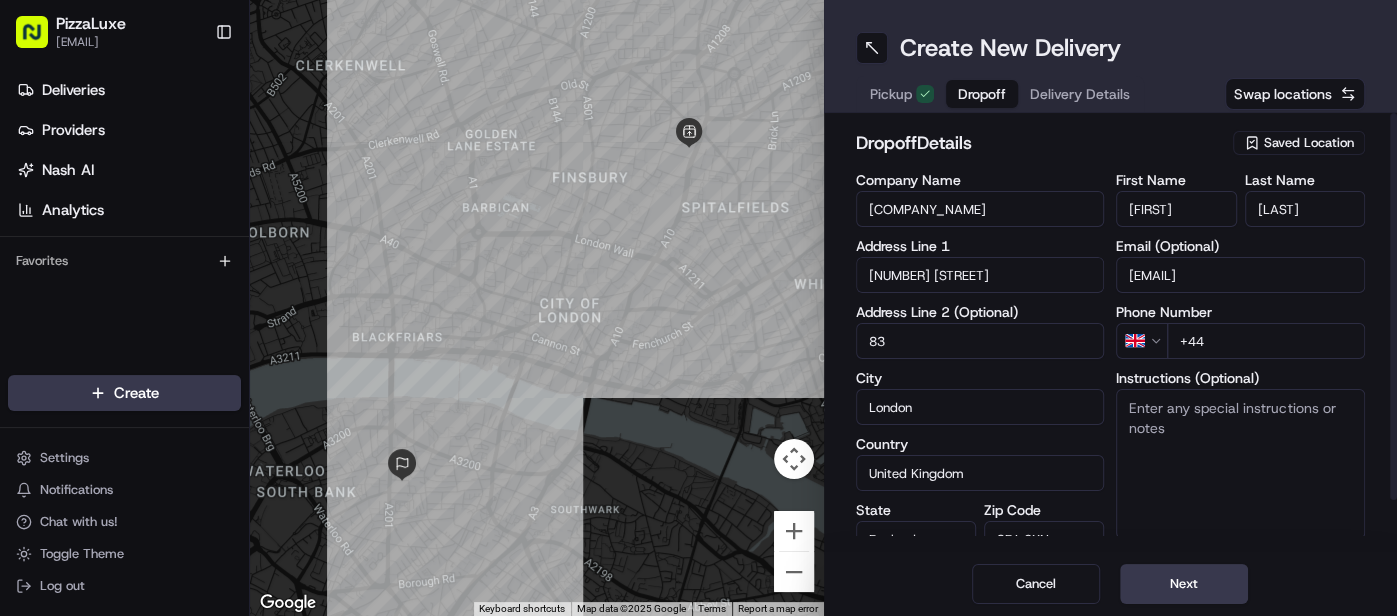 click on "[FIRST_NAME] [LAST_NAME] [EMAIL] [PHONE_NUMBER]" at bounding box center [1240, 383] 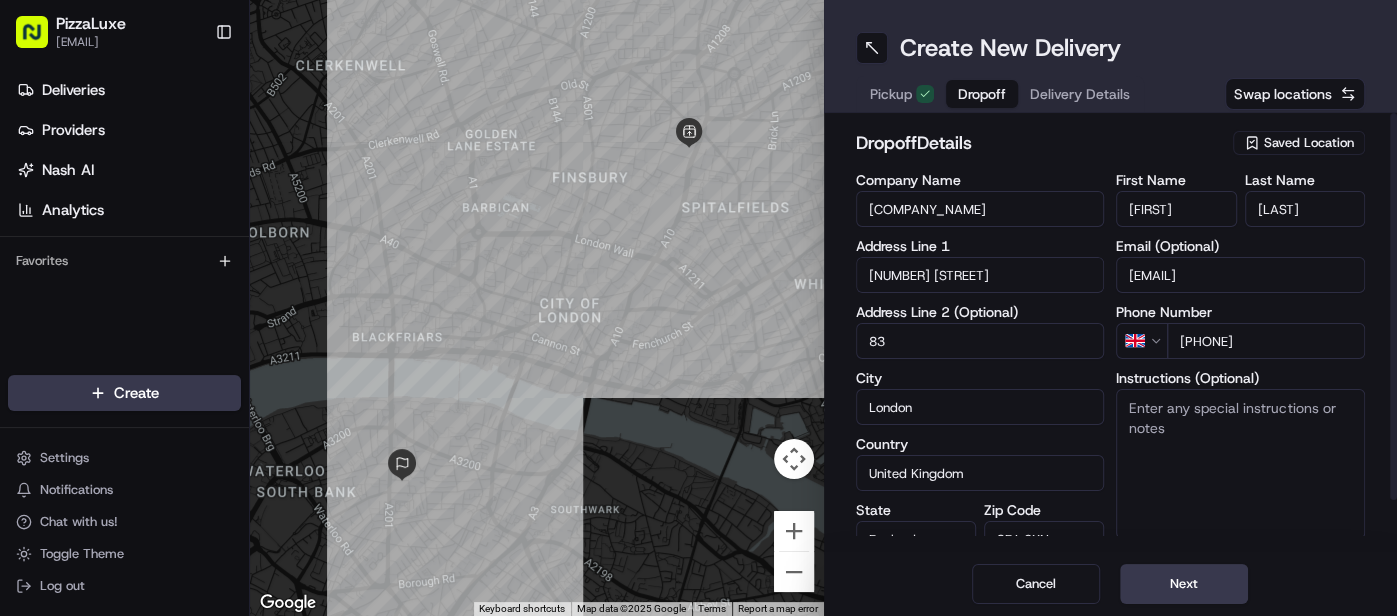 type on "[PHONE]" 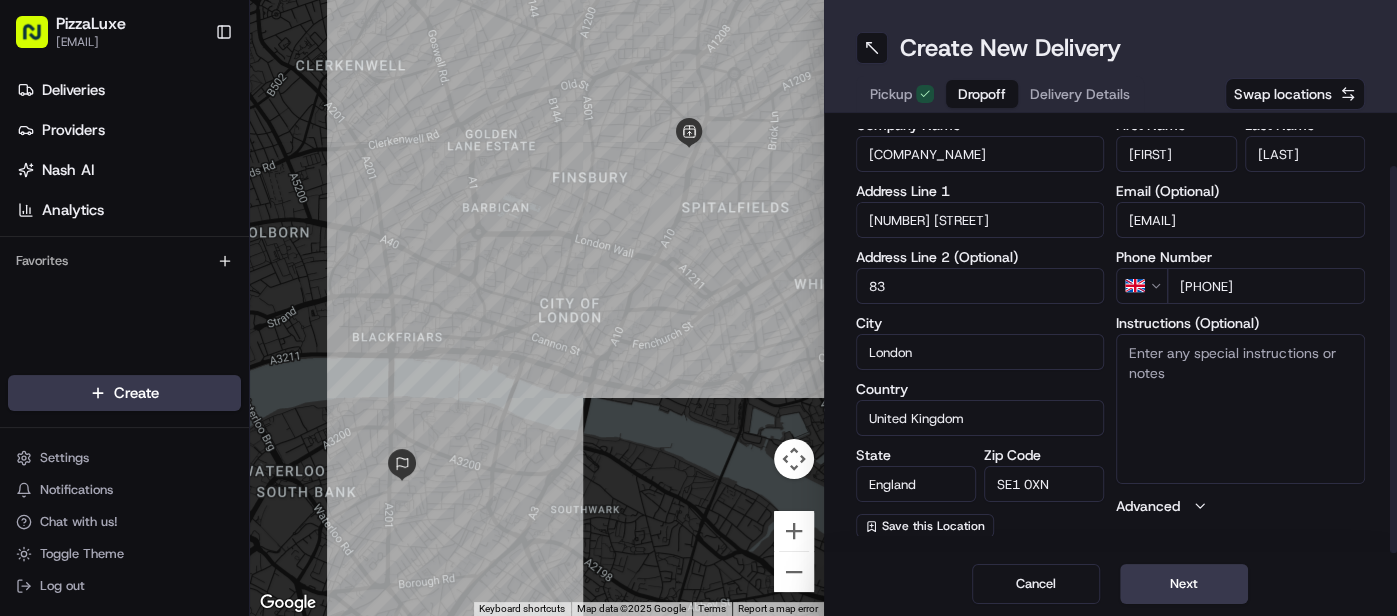 click on "[COUNTRY] [COUNTRY]" at bounding box center [980, 409] 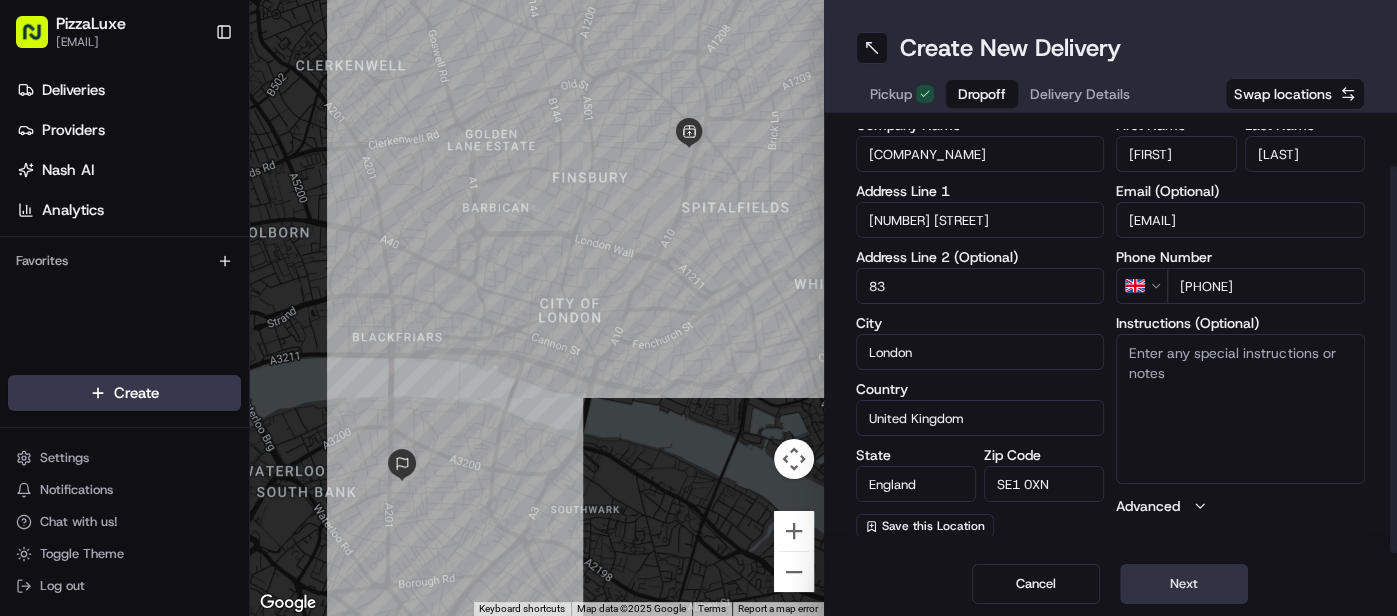 click on "Next" at bounding box center (1184, 584) 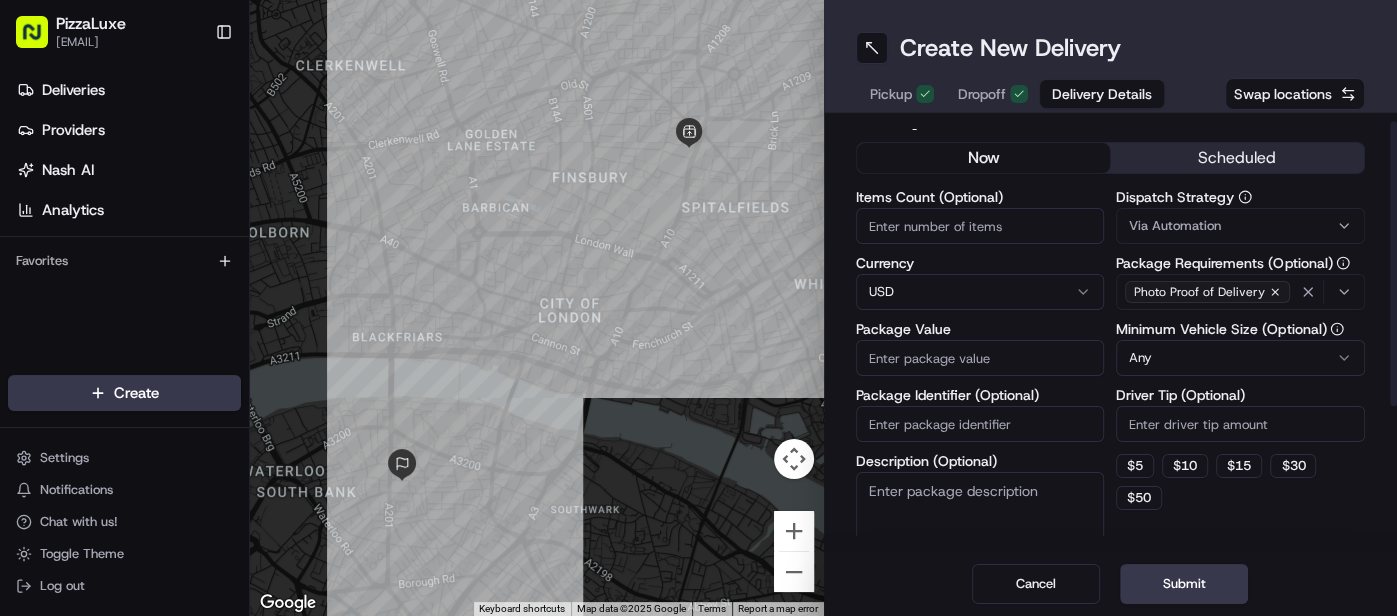 scroll, scrollTop: 0, scrollLeft: 0, axis: both 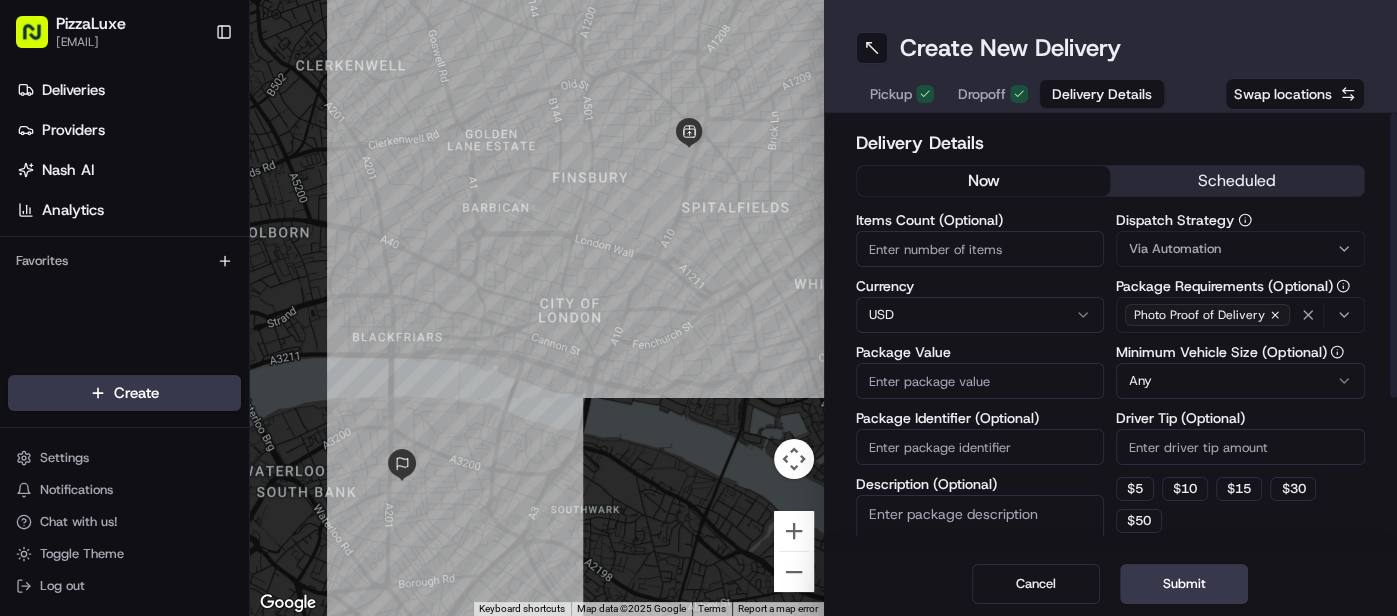 click on "[COMPANY_NAME] [CITY] [EMAIL] [ADDRESS_LINE_1] [ADDRESS_LINE_2] [CITY] [COUNTRY] [STATE] [ZIP_CODE] [DISPATCH_STRATEGY] [PACKAGE_QUANTITY] [CURRENCY] [PACKAGE_VALUE] [PACKAGE_IDENTIFIER] [DESCRIPTION]" at bounding box center (698, 308) 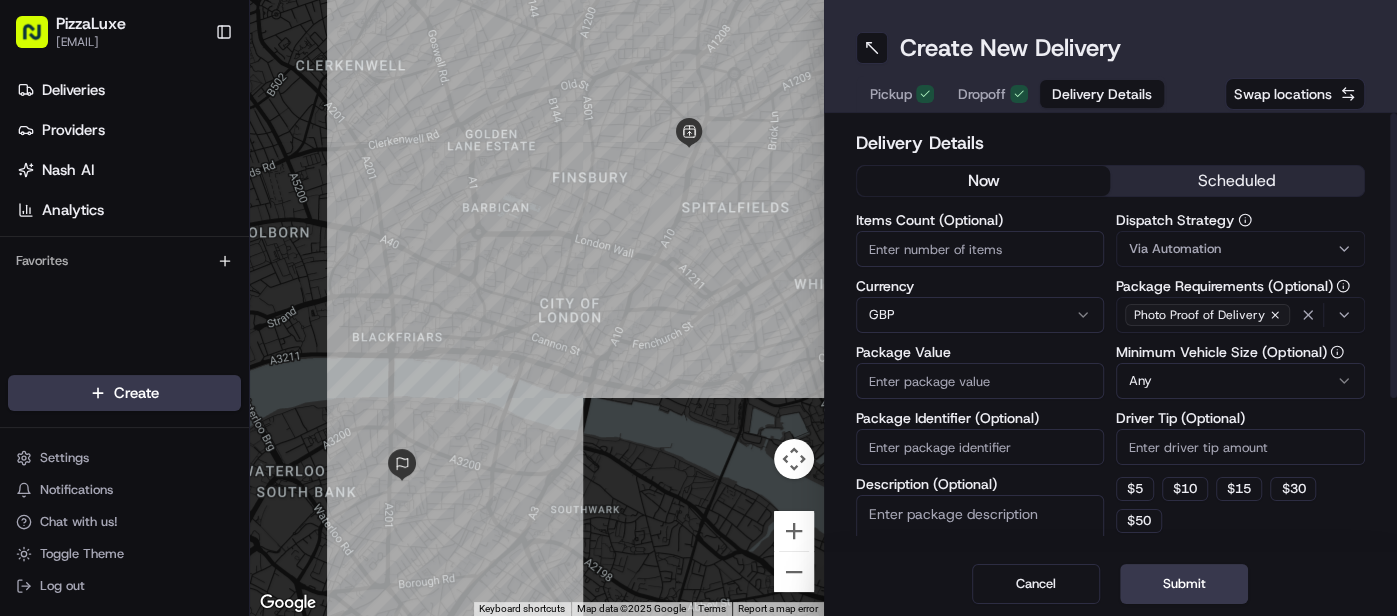 click on "Items Count (Optional)" at bounding box center (980, 249) 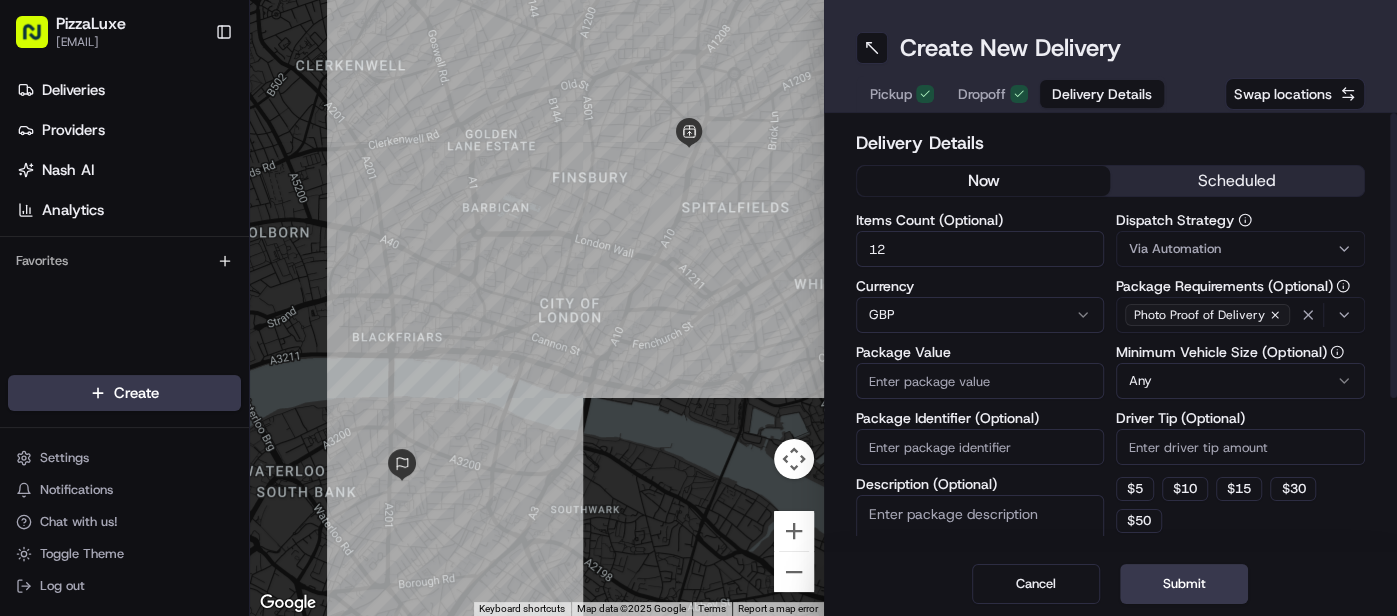 type on "12" 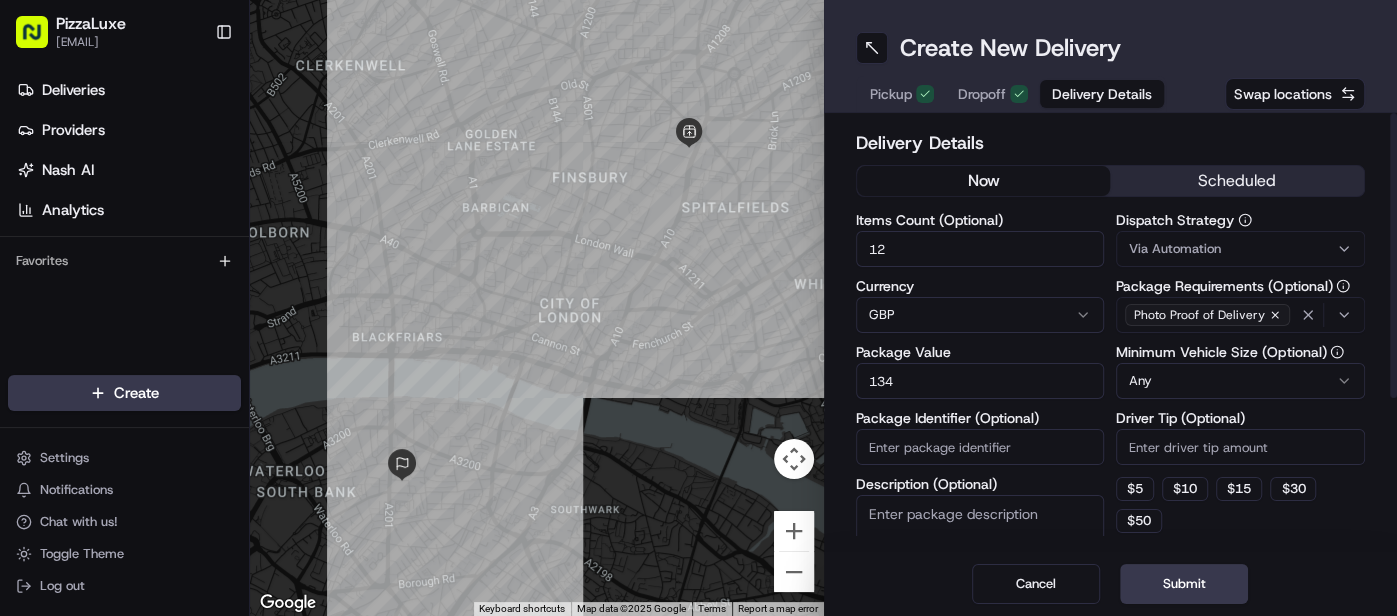 type on "134" 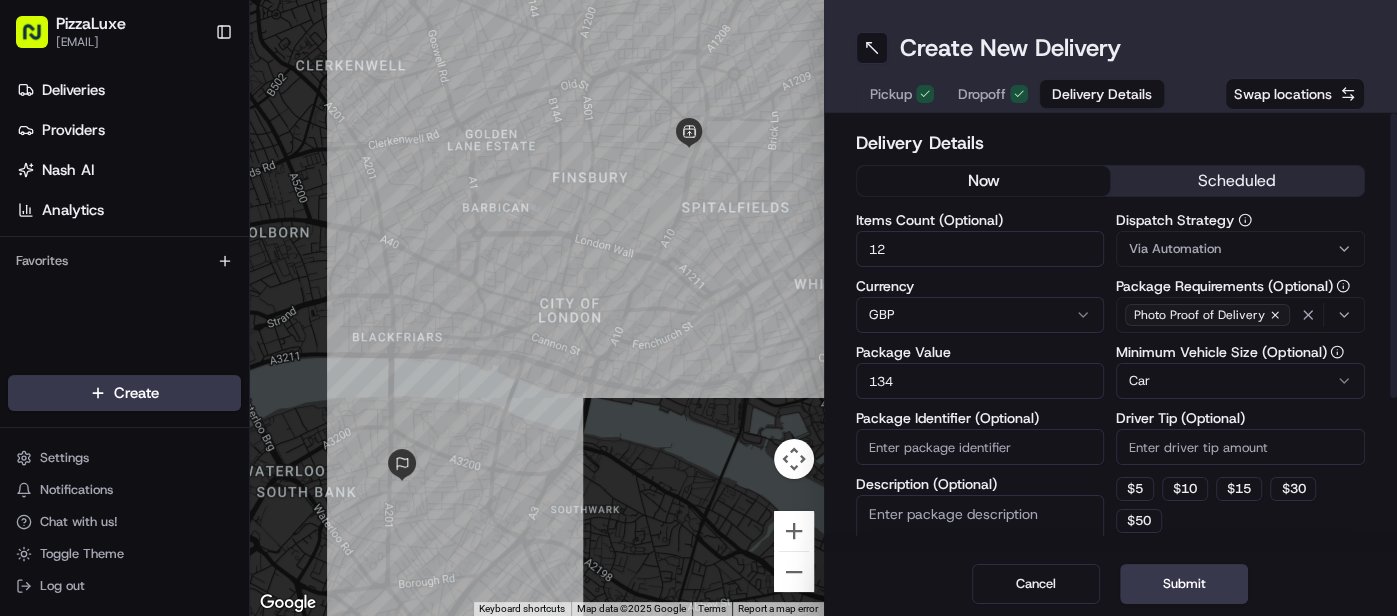 click on "Currency" at bounding box center (980, 286) 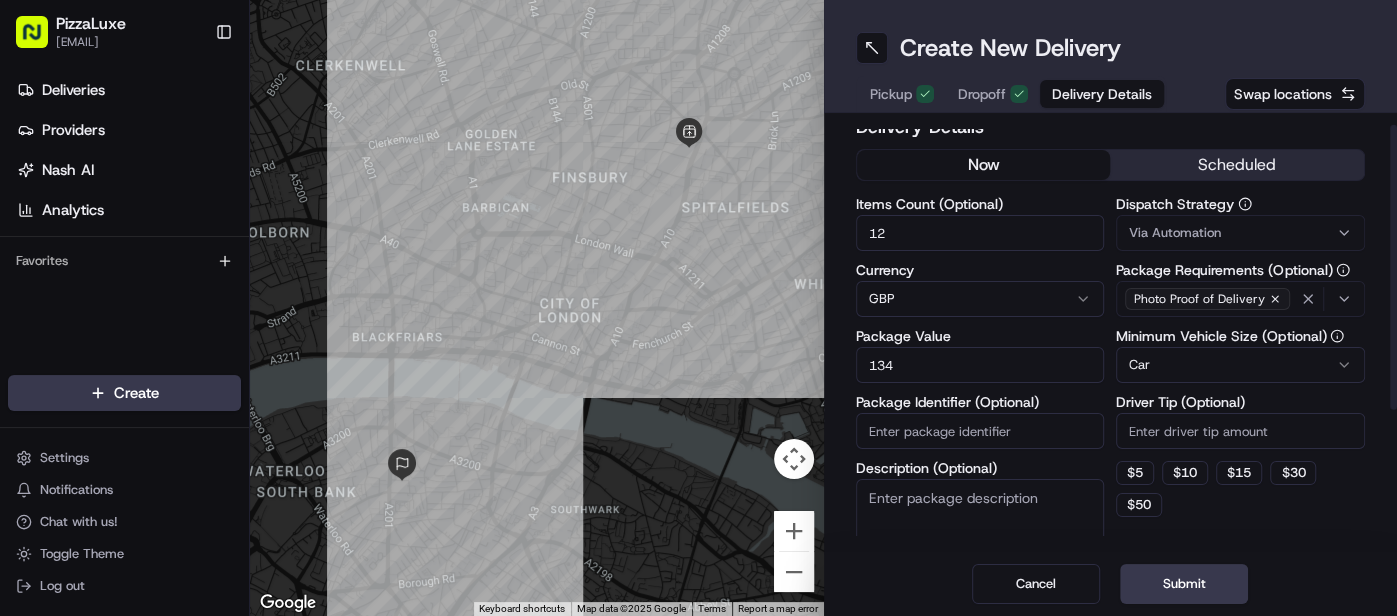 scroll, scrollTop: 0, scrollLeft: 0, axis: both 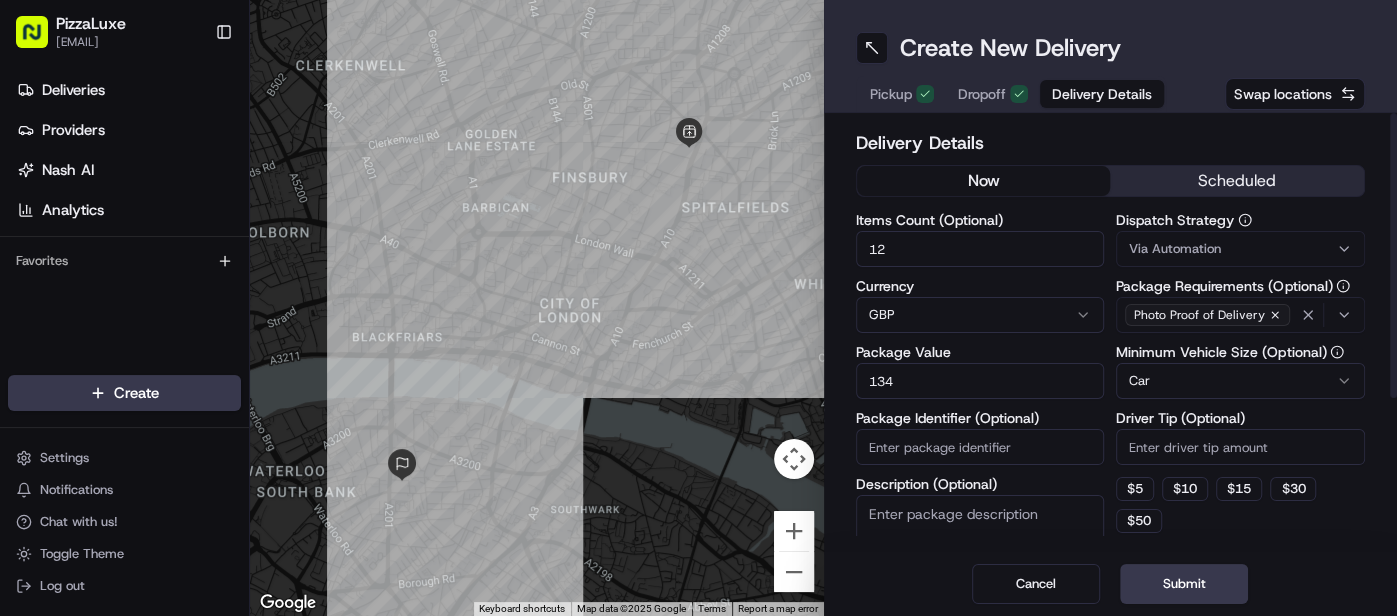 click on "Via Automation" at bounding box center [1175, 249] 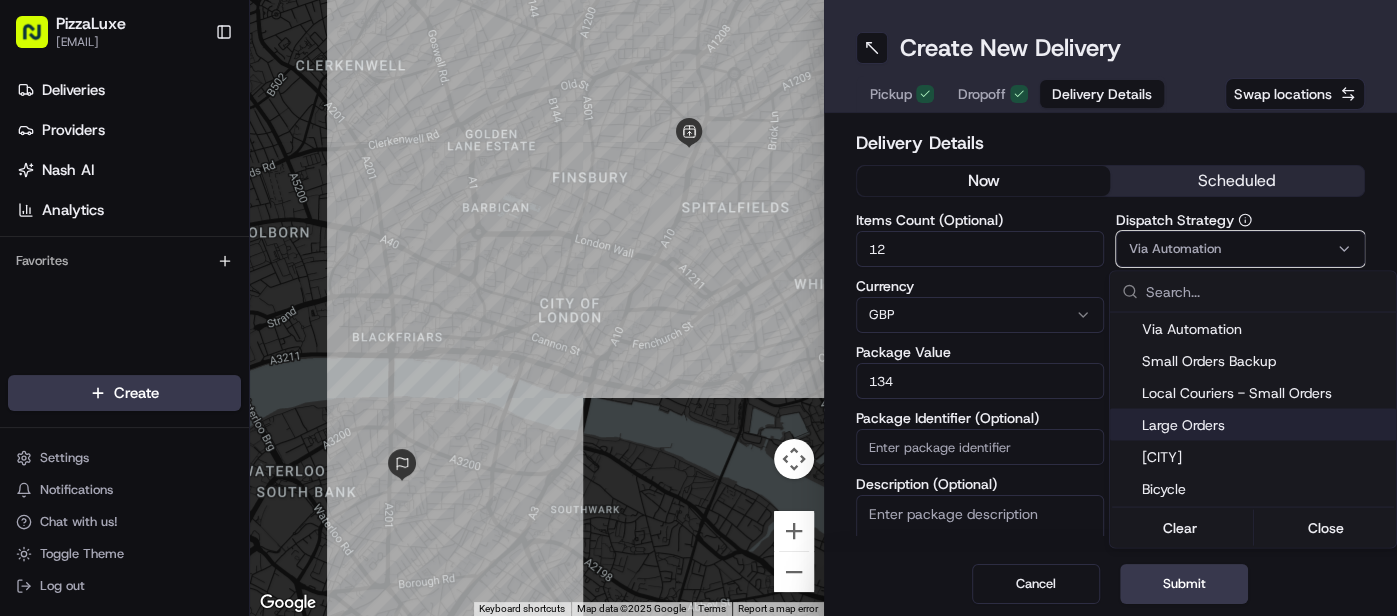 click on "Large Orders" at bounding box center (1265, 424) 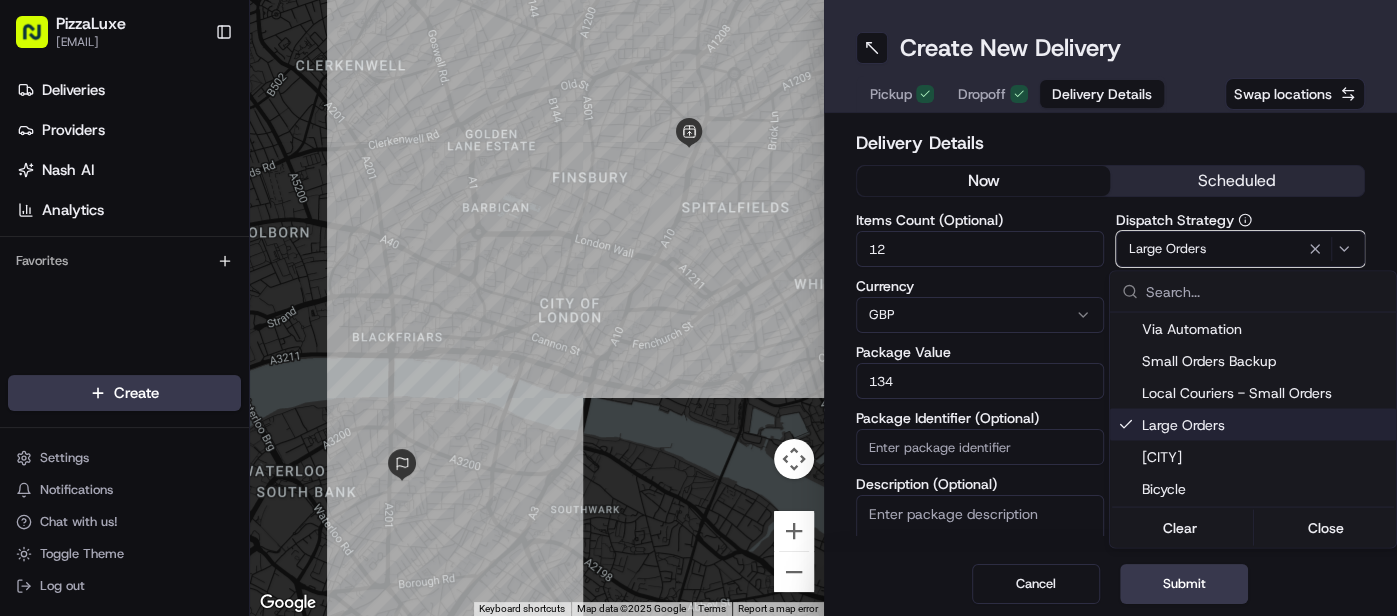 click on "[COMPANY_NAME] [CITY] [EMAIL] [ADDRESS_LINE_1] [ADDRESS_LINE_2] [CITY] [COUNTRY] [STATE] [ZIP_CODE] [PACKAGE_QUANTITY] [CURRENCY] [PACKAGE_VALUE] [PACKAGE_IDENTIFIER] [DESCRIPTION] [DISPATCH_STRATEGY]" at bounding box center [698, 308] 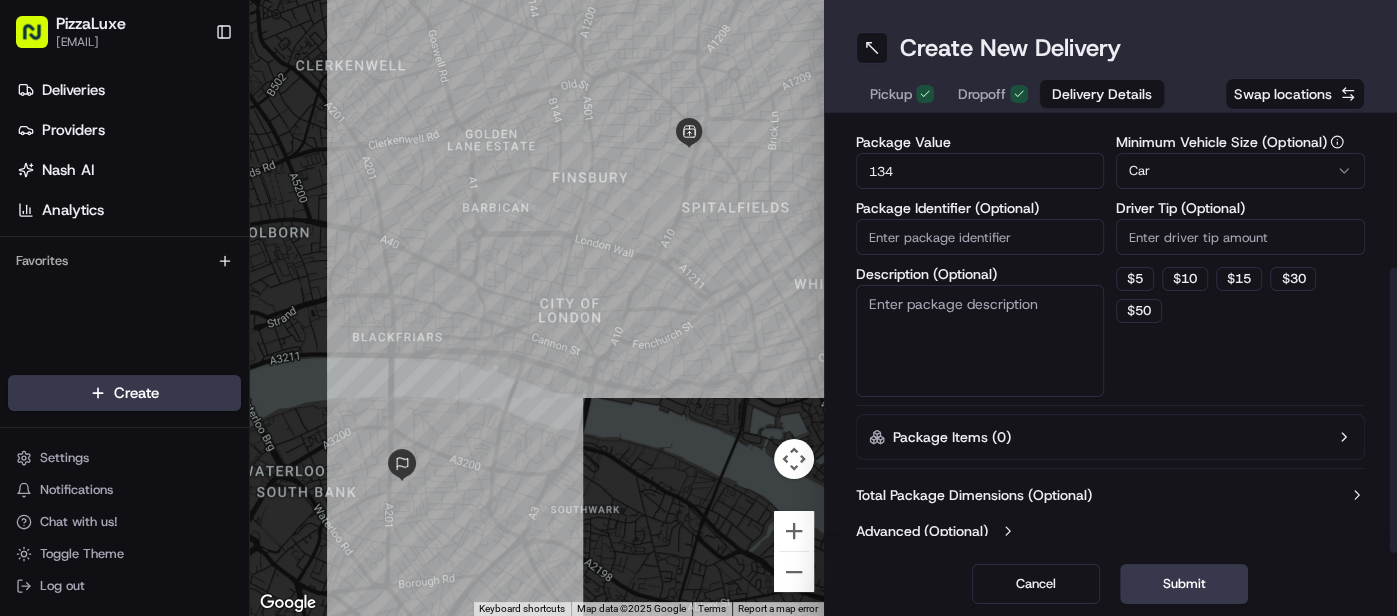 scroll, scrollTop: 221, scrollLeft: 0, axis: vertical 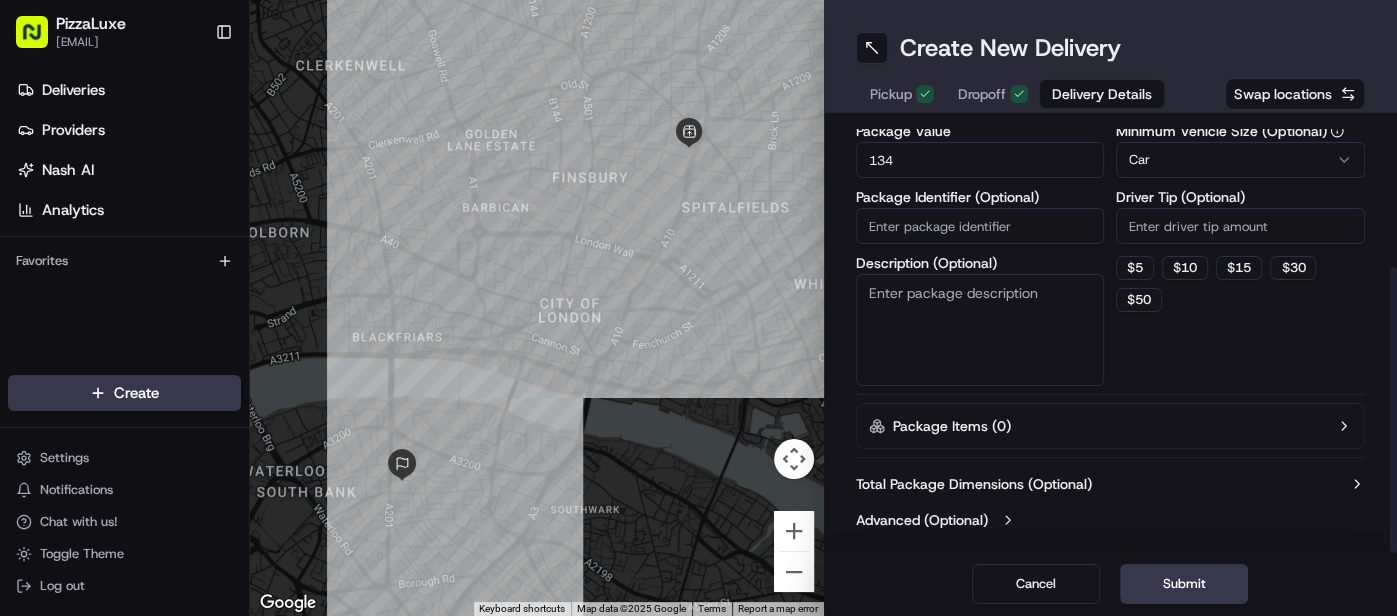 click on "Description (Optional)" at bounding box center [980, 330] 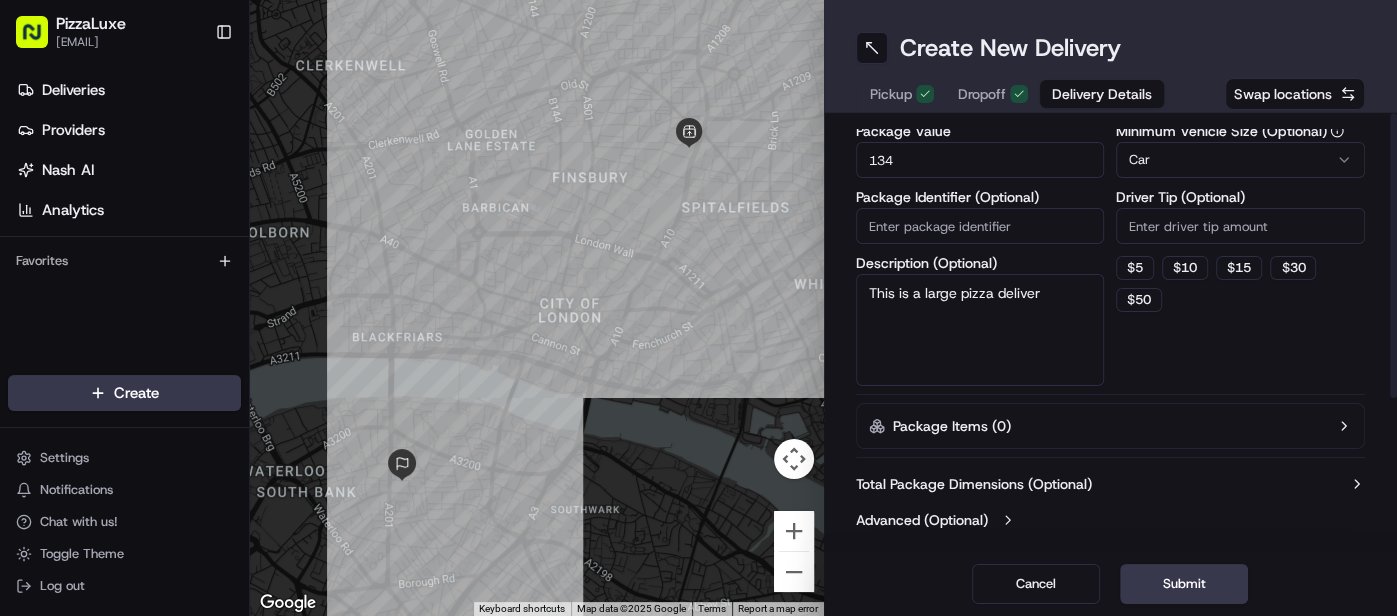 scroll, scrollTop: 0, scrollLeft: 0, axis: both 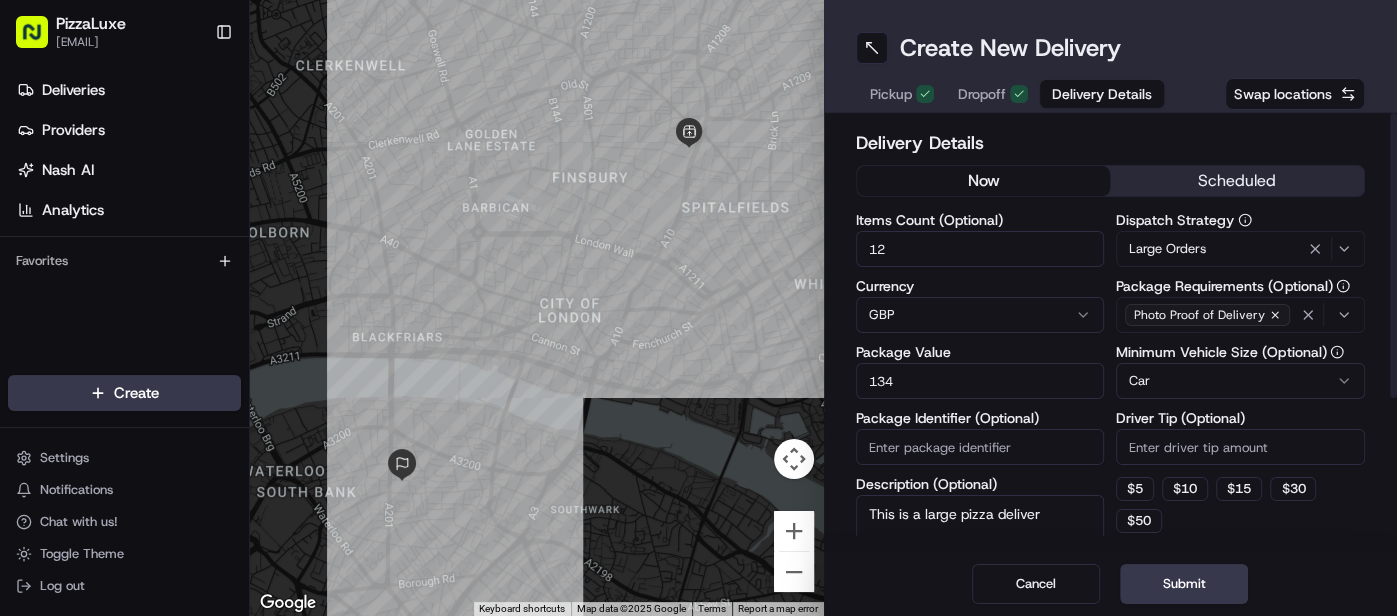 type on "This is a large pizza deliver" 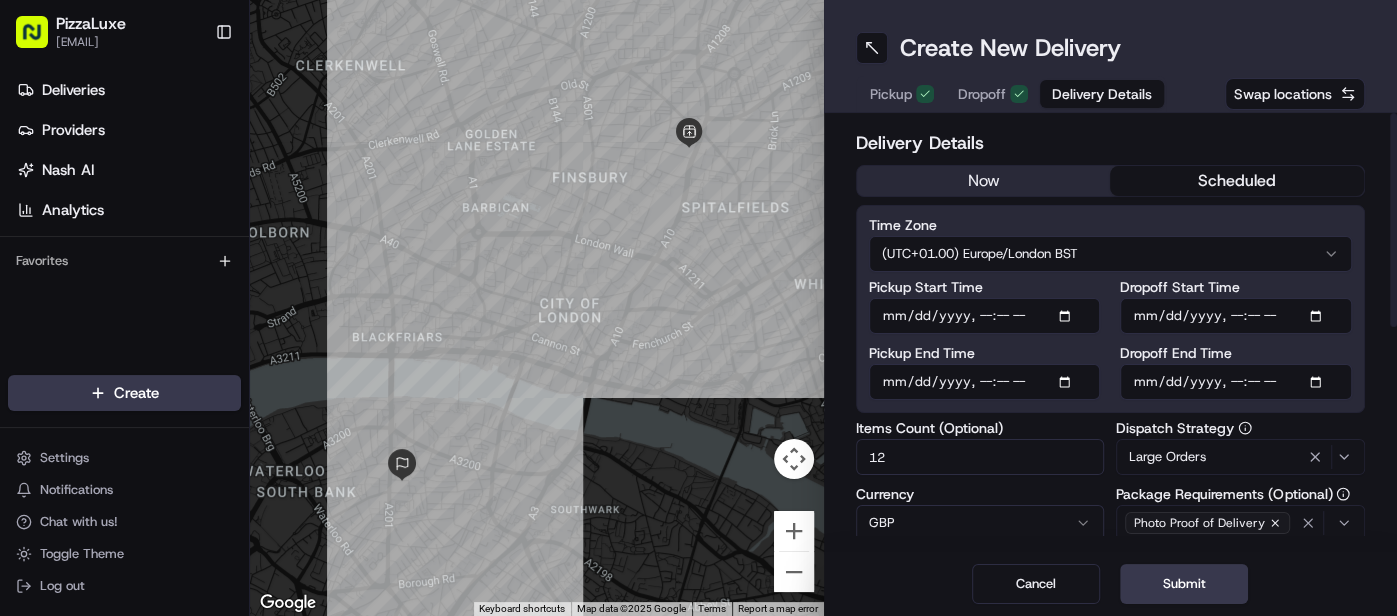 click on "Pickup Start Time" at bounding box center (985, 316) 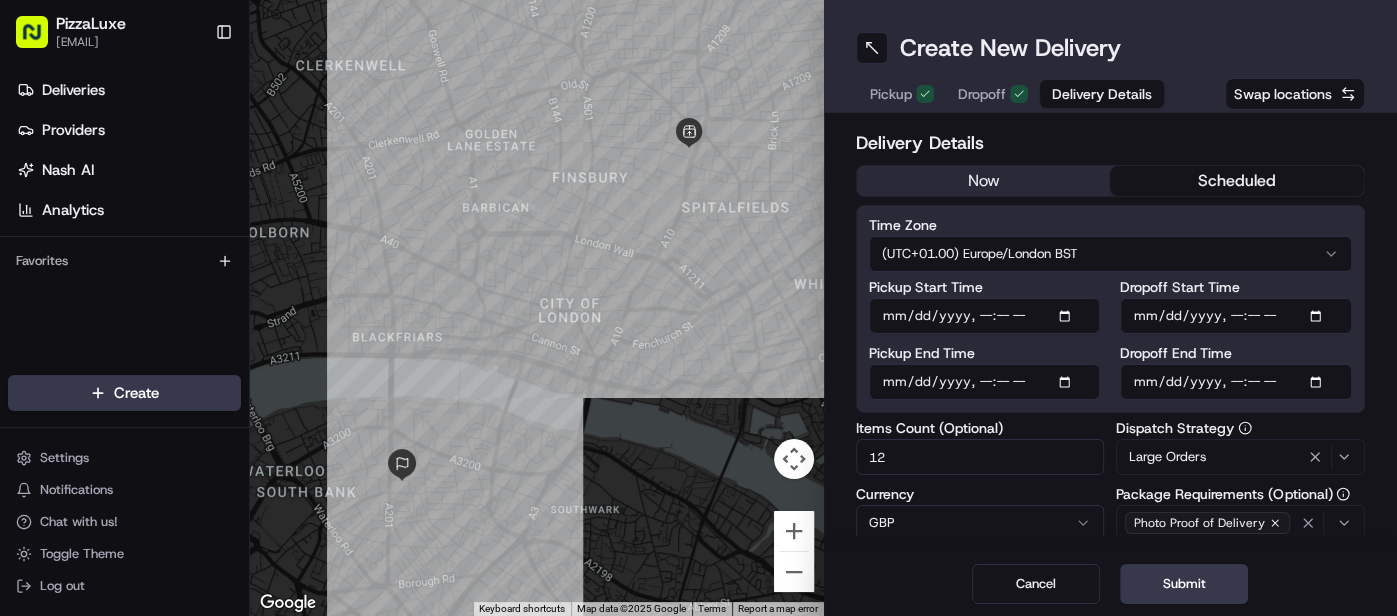 click on "Create New Delivery" at bounding box center (1111, 48) 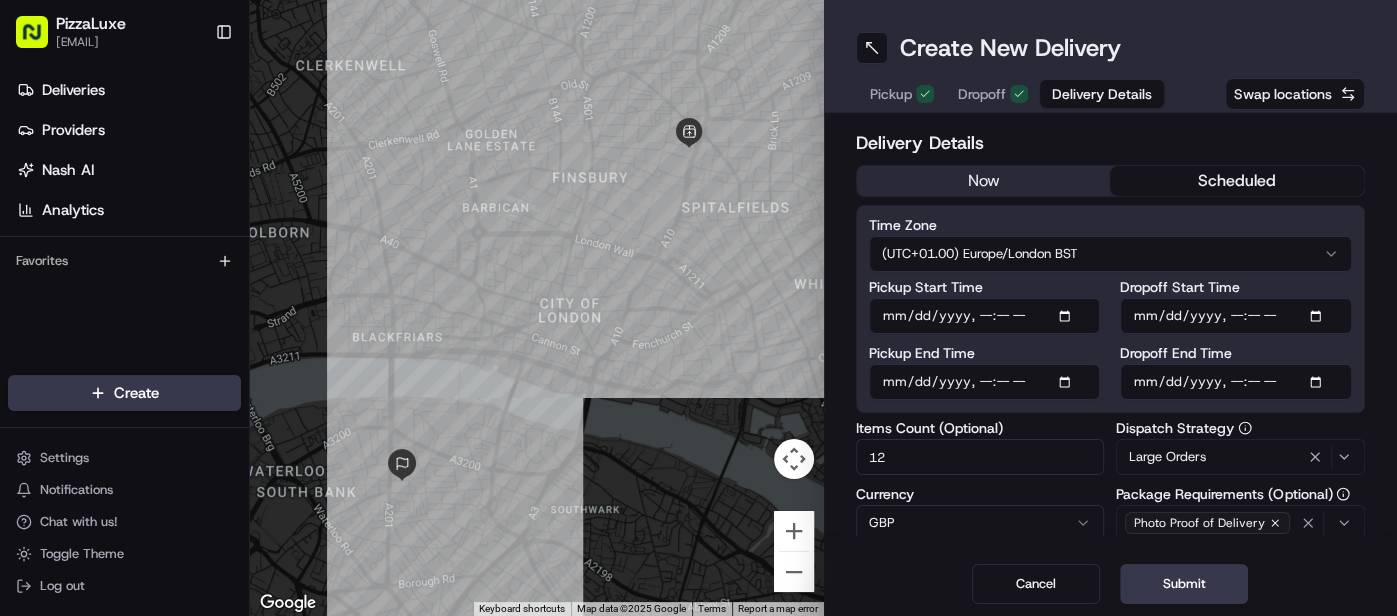 type on "[DATE]T[TIME]" 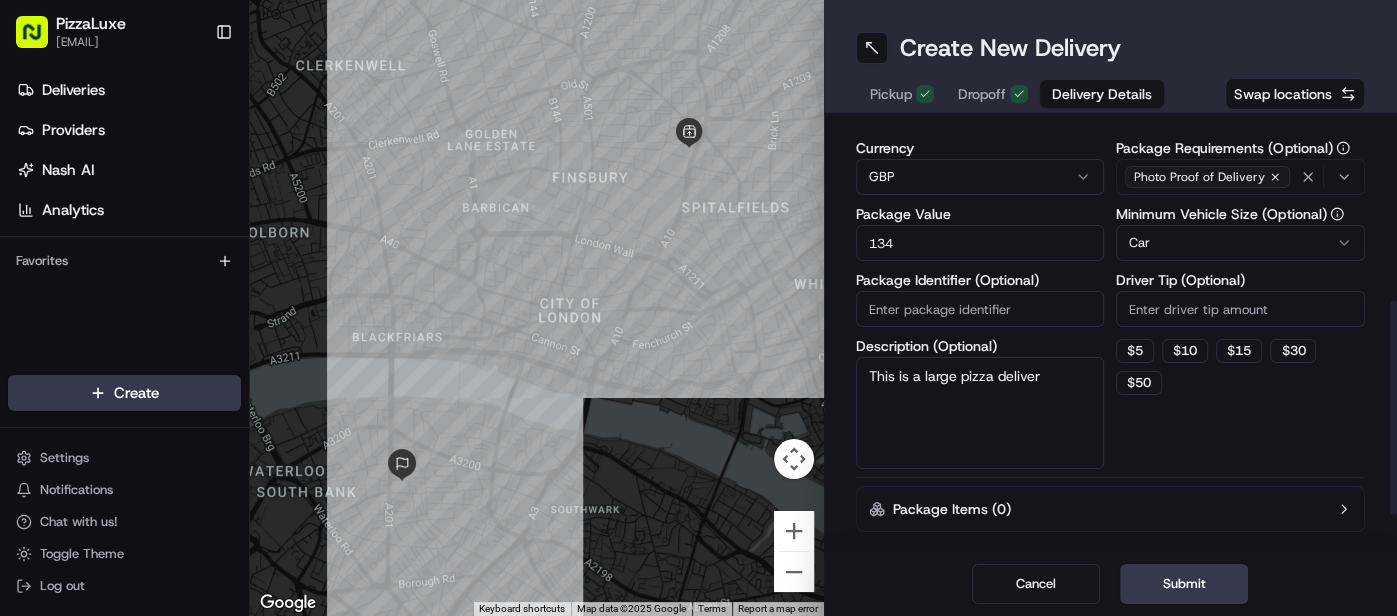 scroll, scrollTop: 362, scrollLeft: 0, axis: vertical 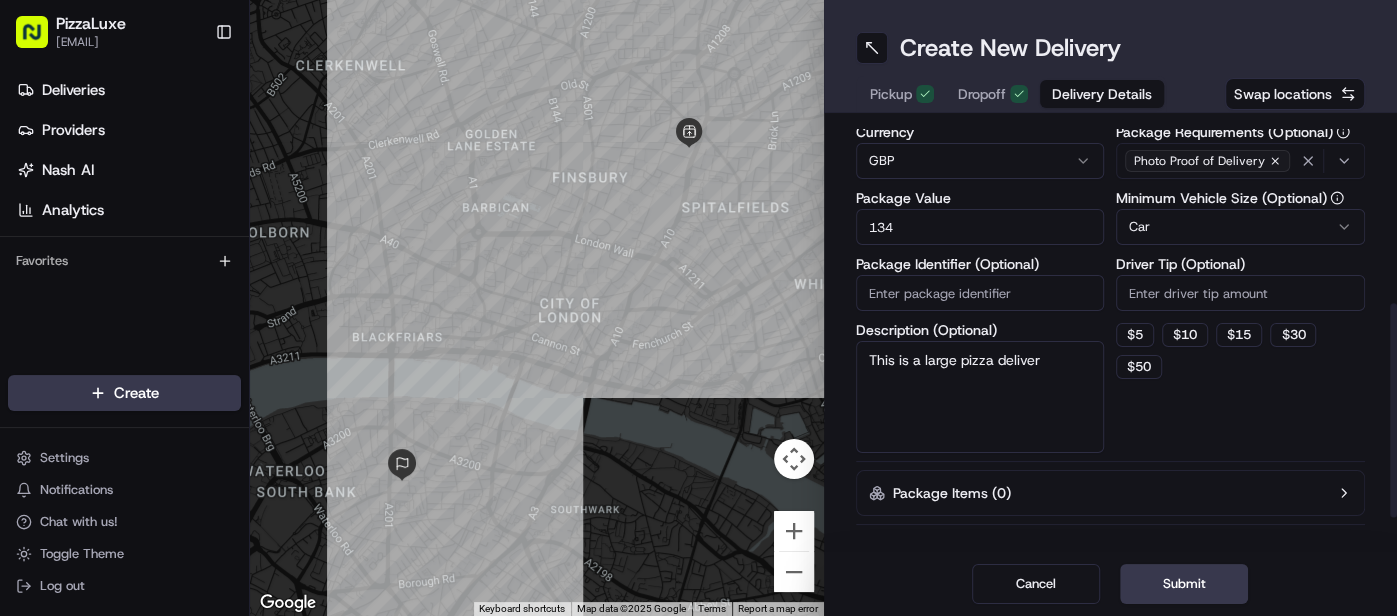 click on "This is a large pizza deliver" at bounding box center [980, 397] 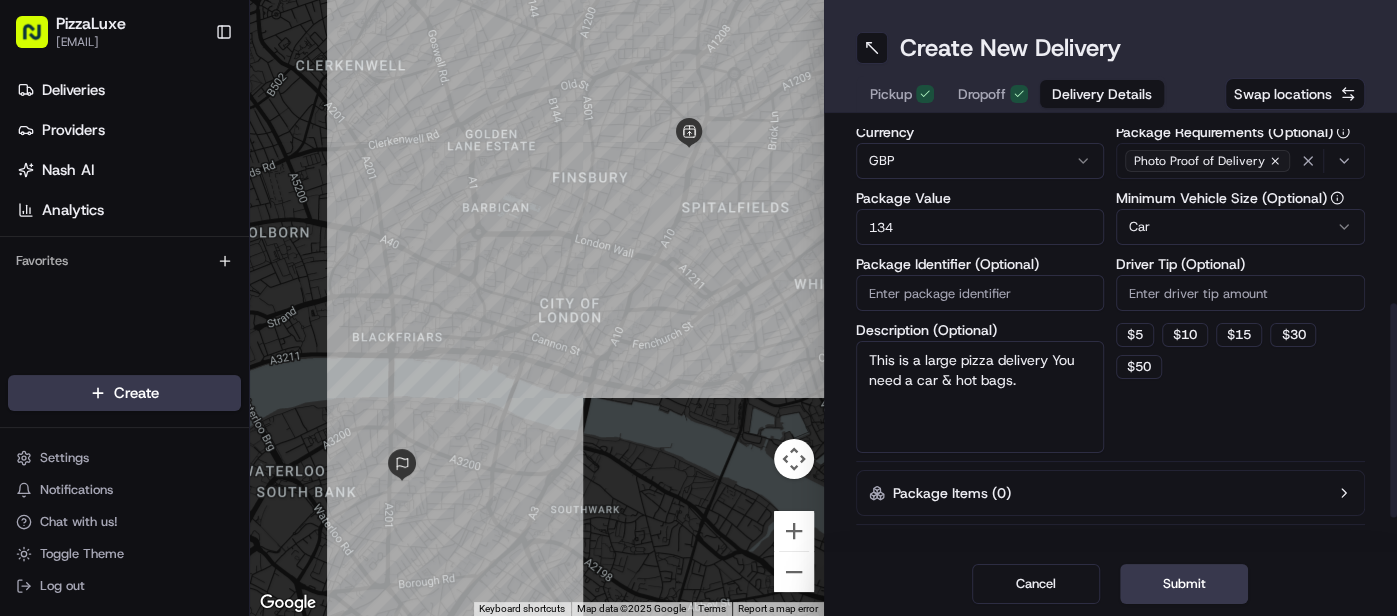 type on "This is a large pizza delivery You need a car & hot bags." 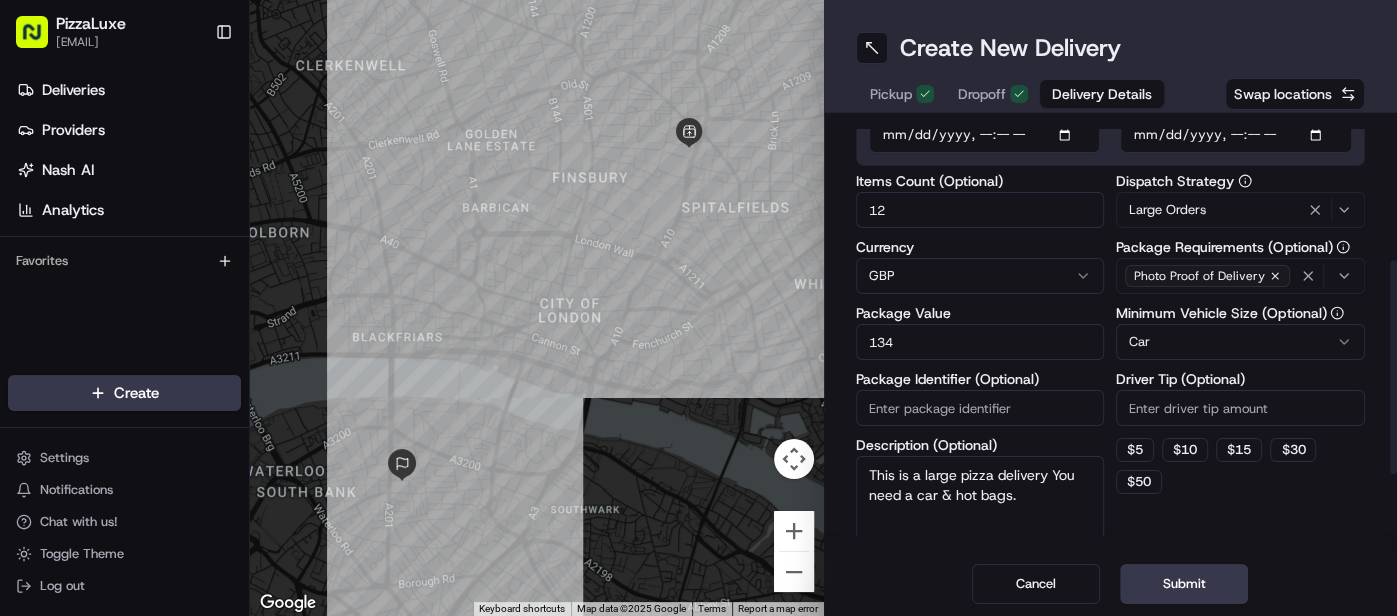 scroll, scrollTop: 428, scrollLeft: 0, axis: vertical 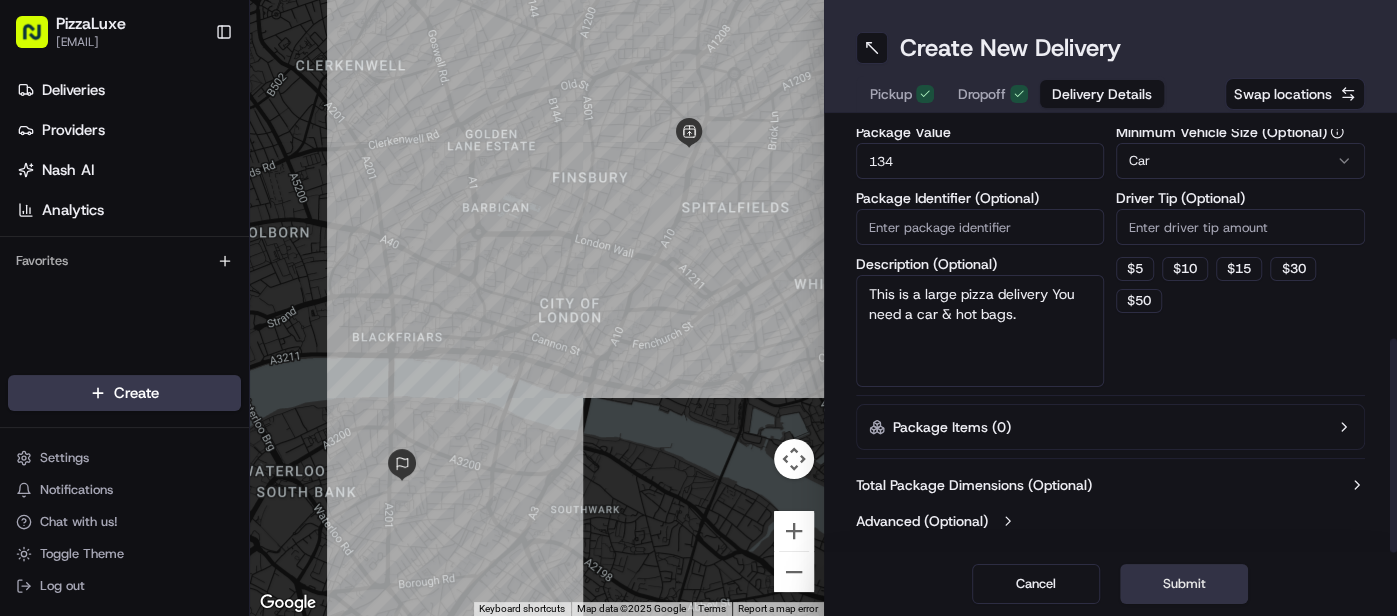 click on "Submit" at bounding box center (1184, 584) 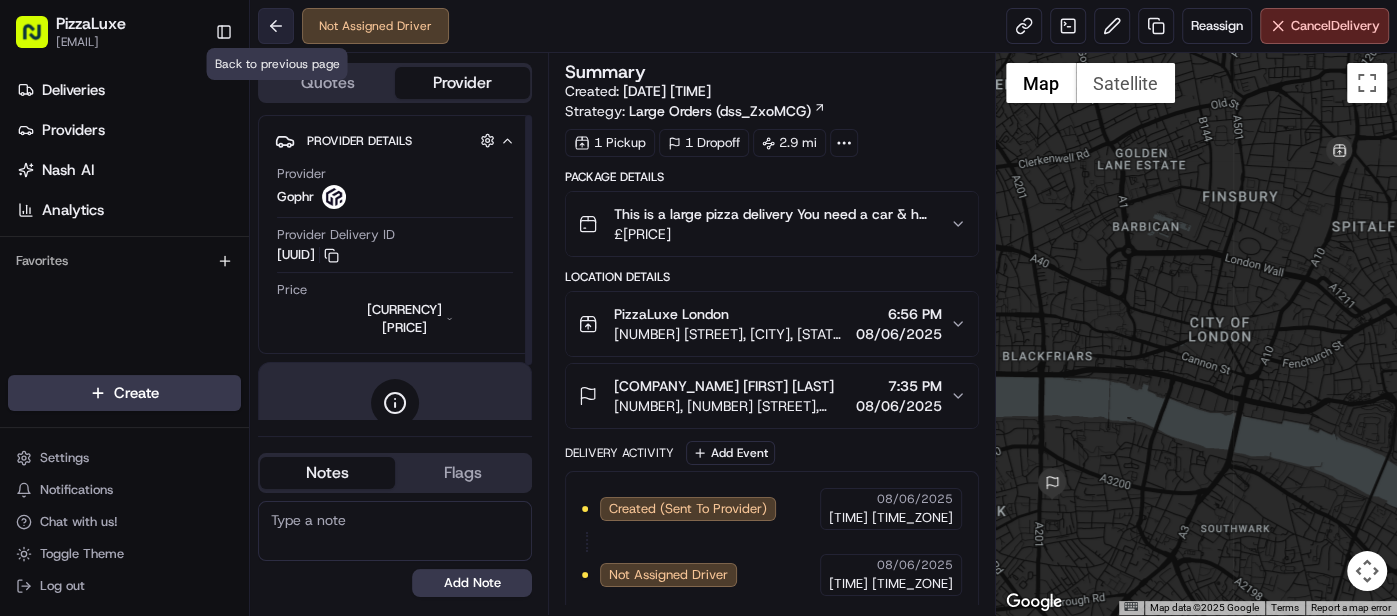 click at bounding box center [276, 26] 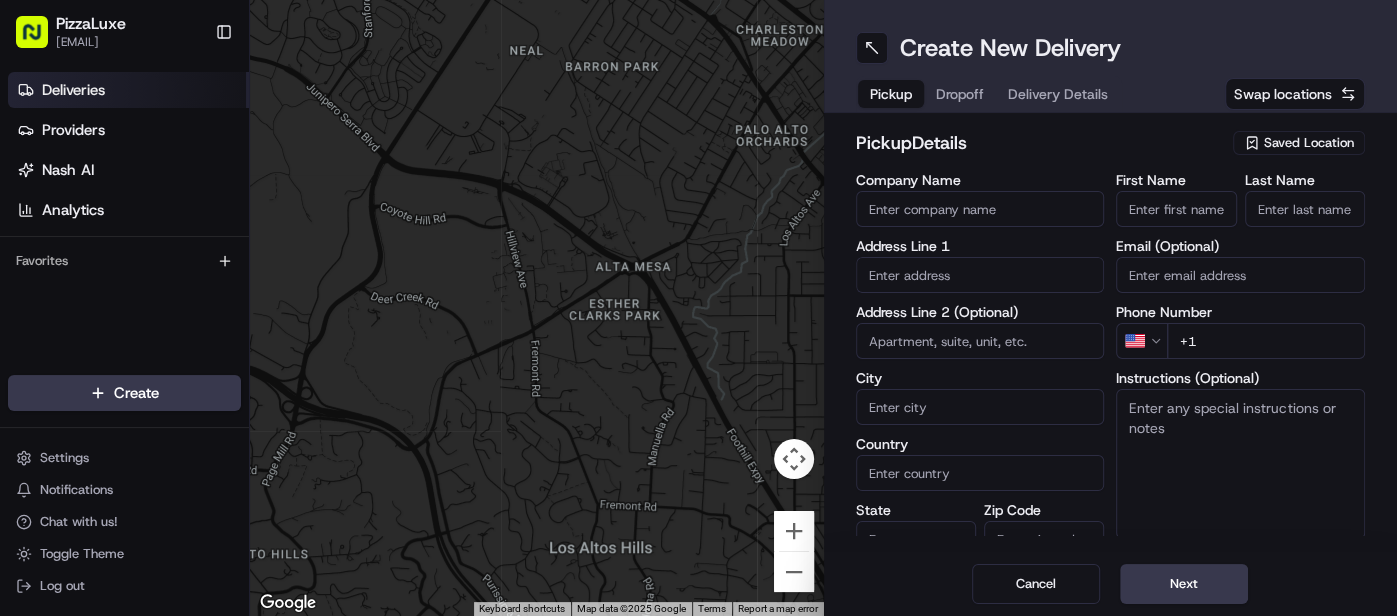 click on "Deliveries" at bounding box center (73, 90) 